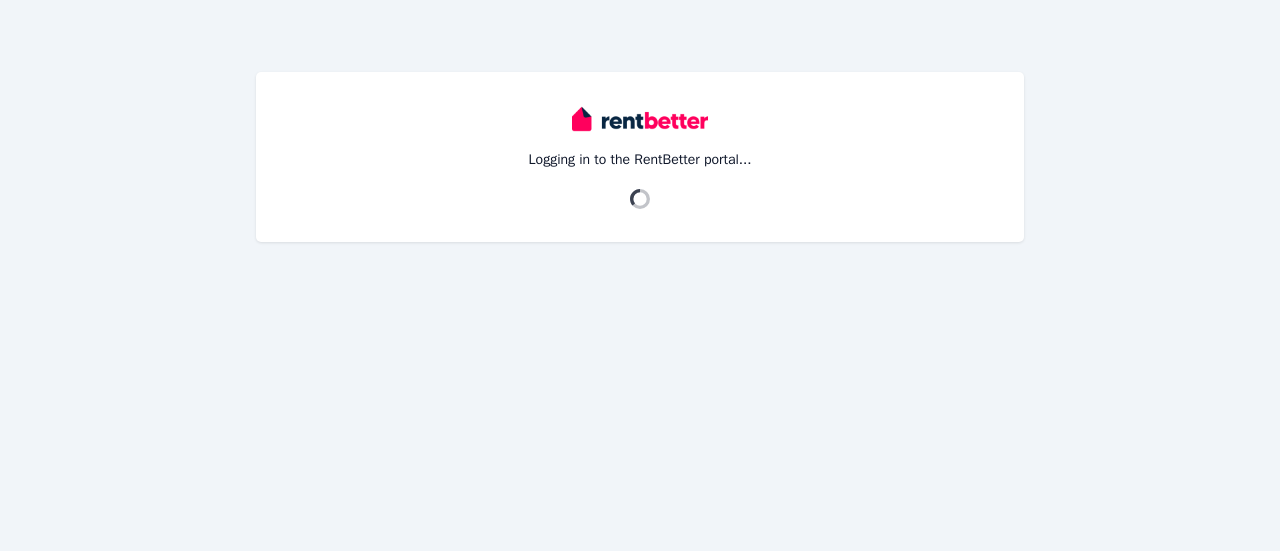 scroll, scrollTop: 0, scrollLeft: 0, axis: both 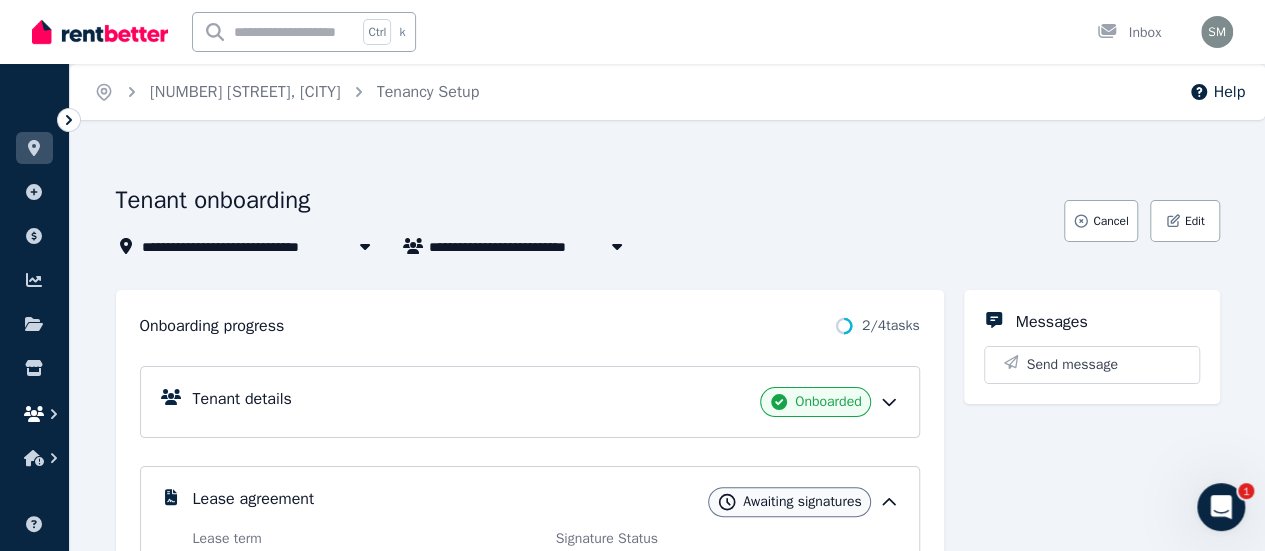 click 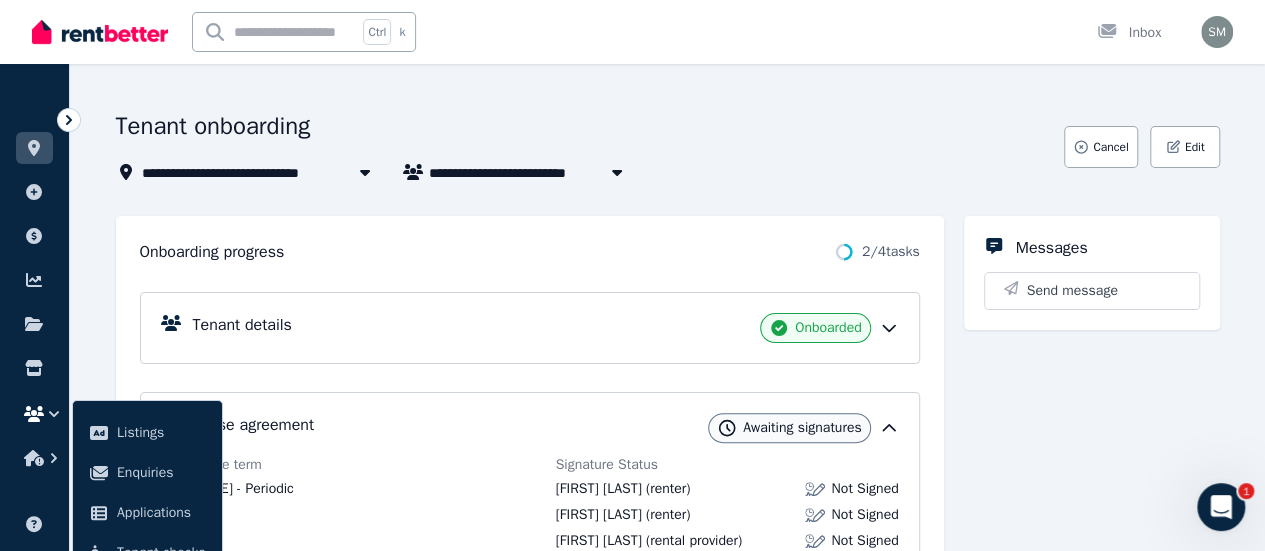 scroll, scrollTop: 80, scrollLeft: 0, axis: vertical 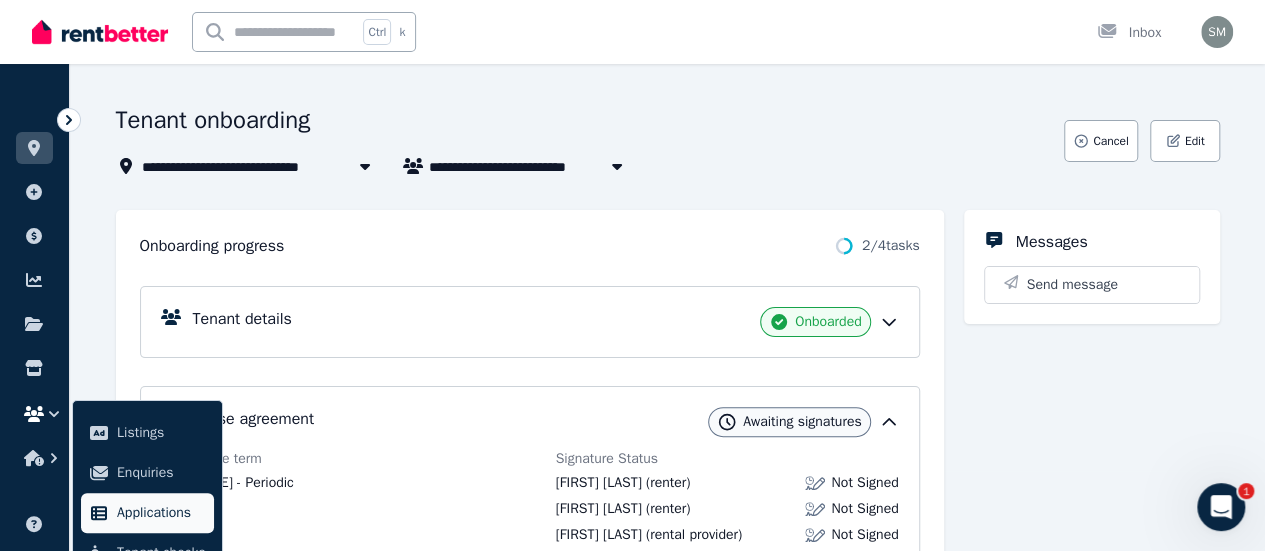 type 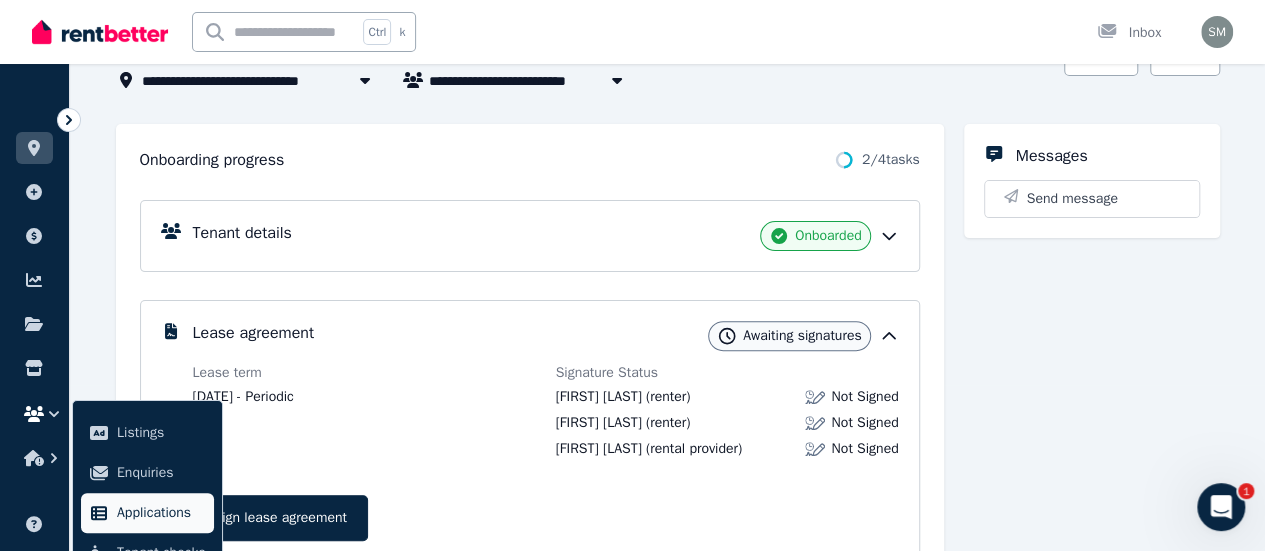 scroll, scrollTop: 200, scrollLeft: 0, axis: vertical 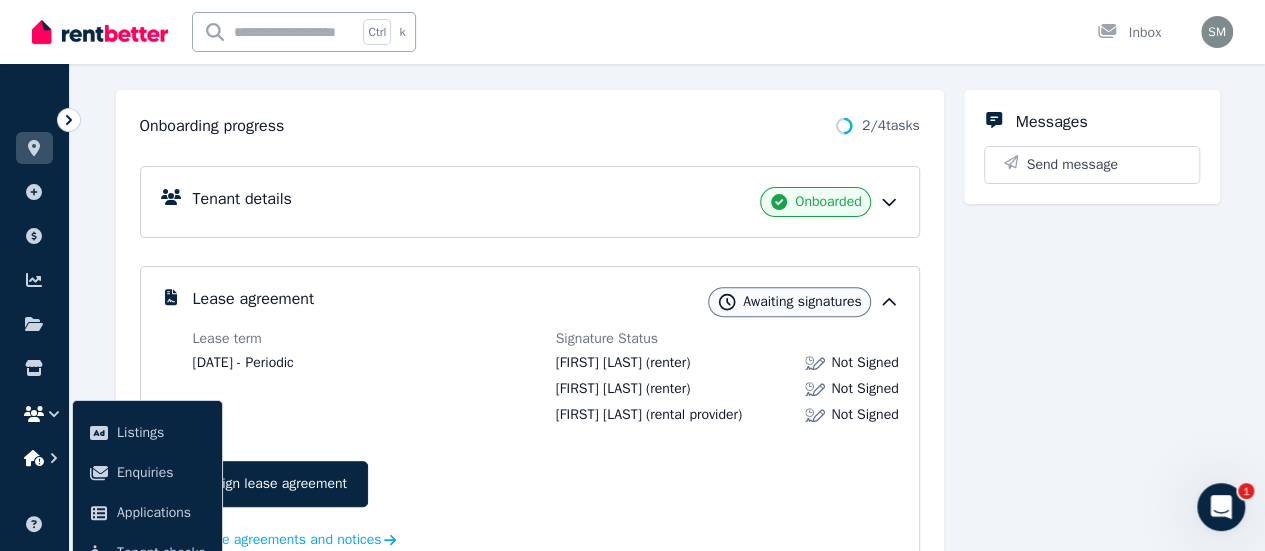 click 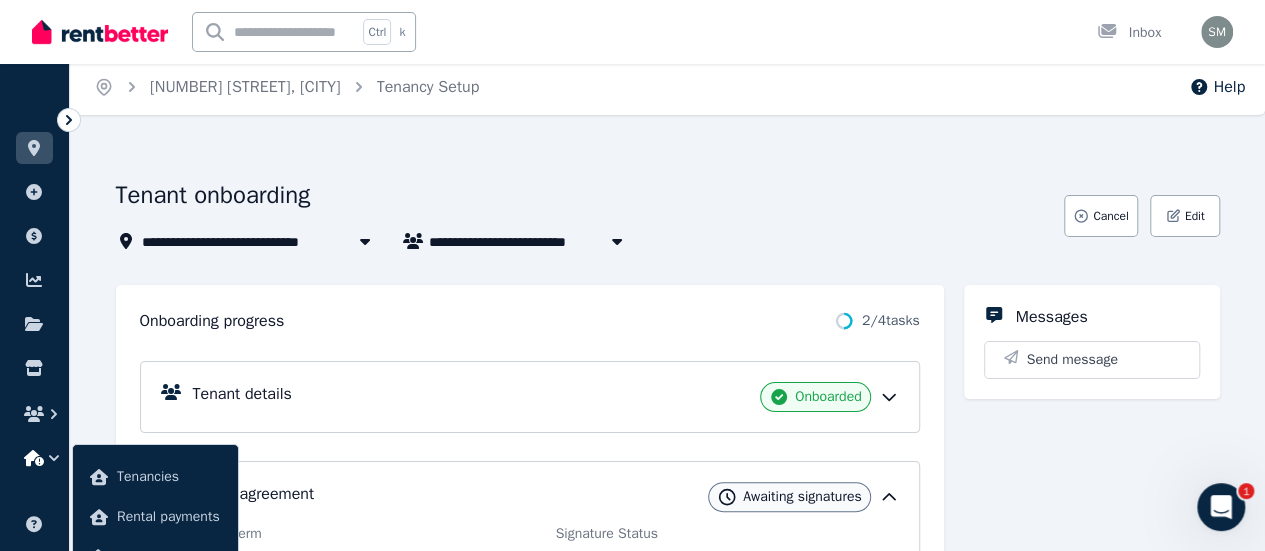 scroll, scrollTop: 3, scrollLeft: 0, axis: vertical 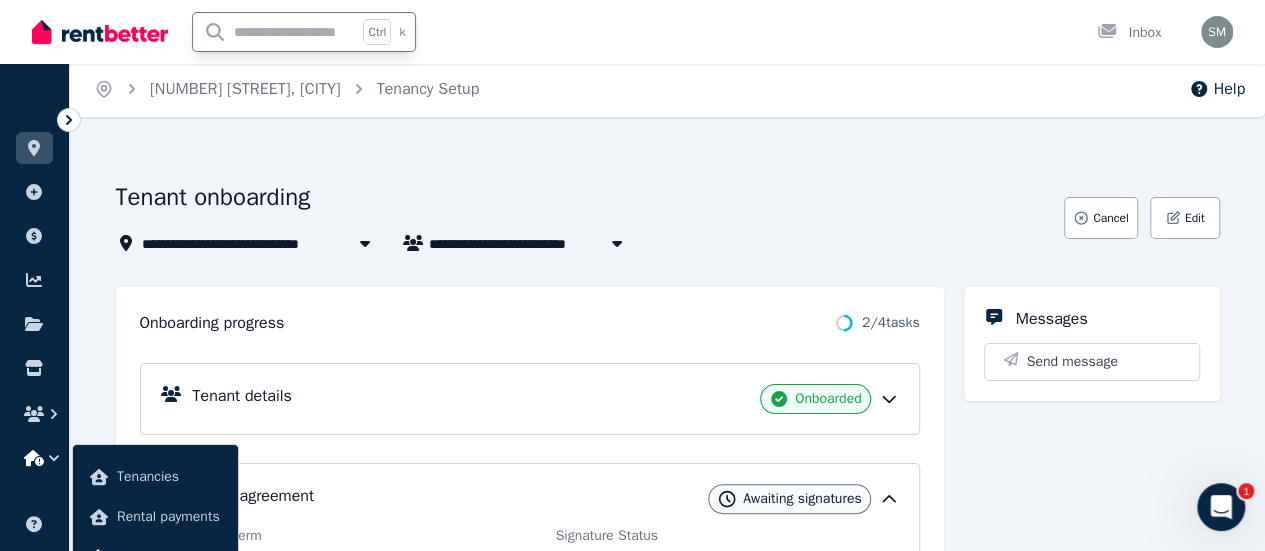 click at bounding box center (275, 32) 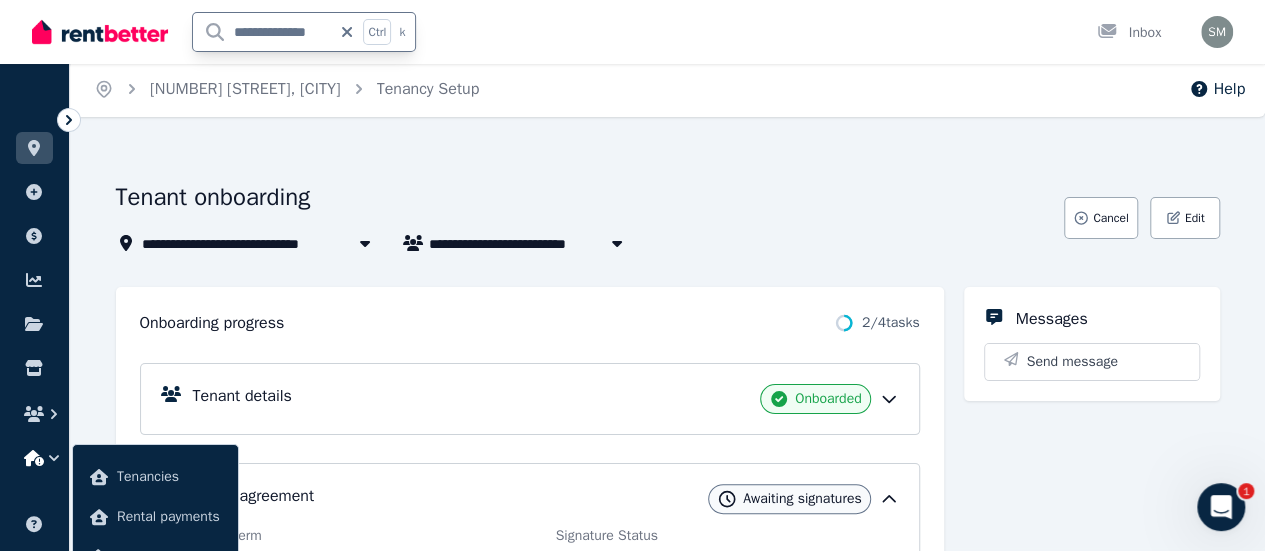 type on "**********" 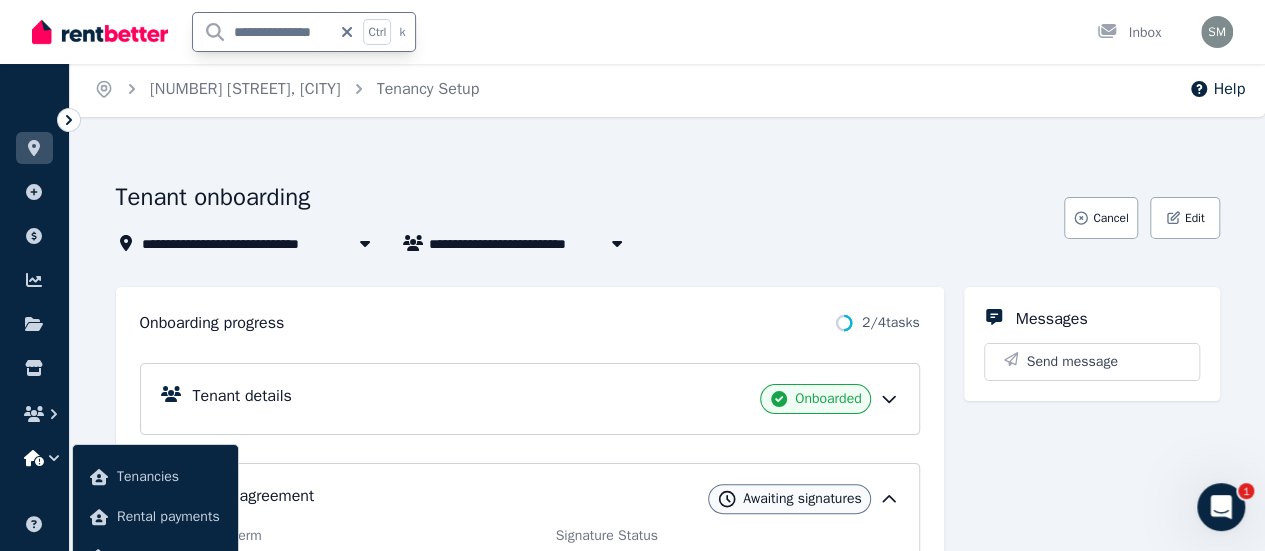 scroll, scrollTop: 0, scrollLeft: 0, axis: both 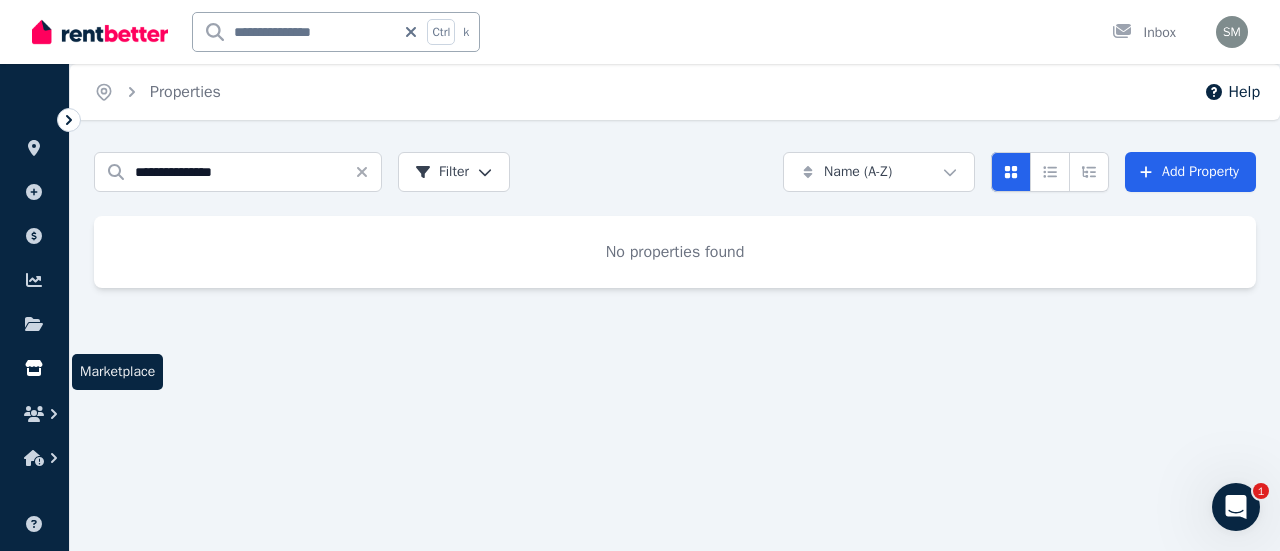 click at bounding box center [34, 368] 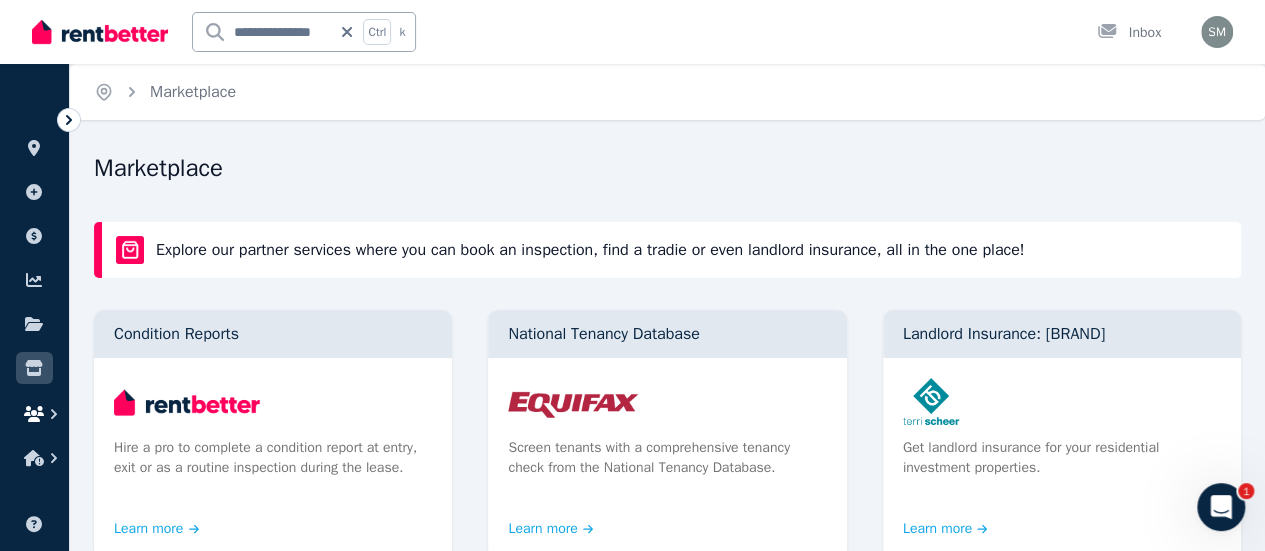 click 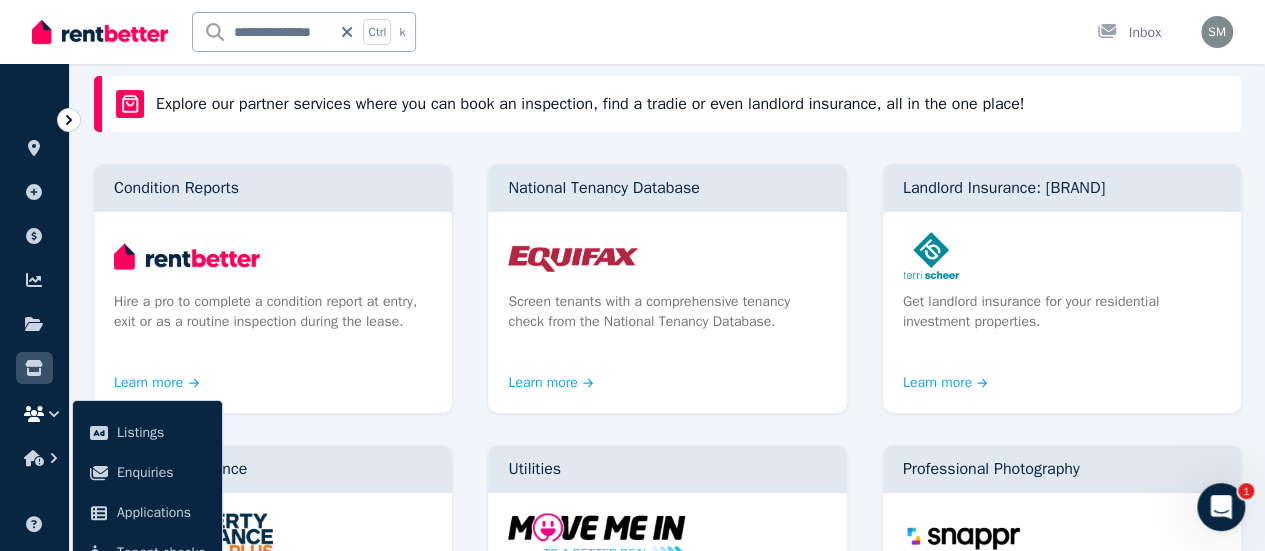 scroll, scrollTop: 160, scrollLeft: 0, axis: vertical 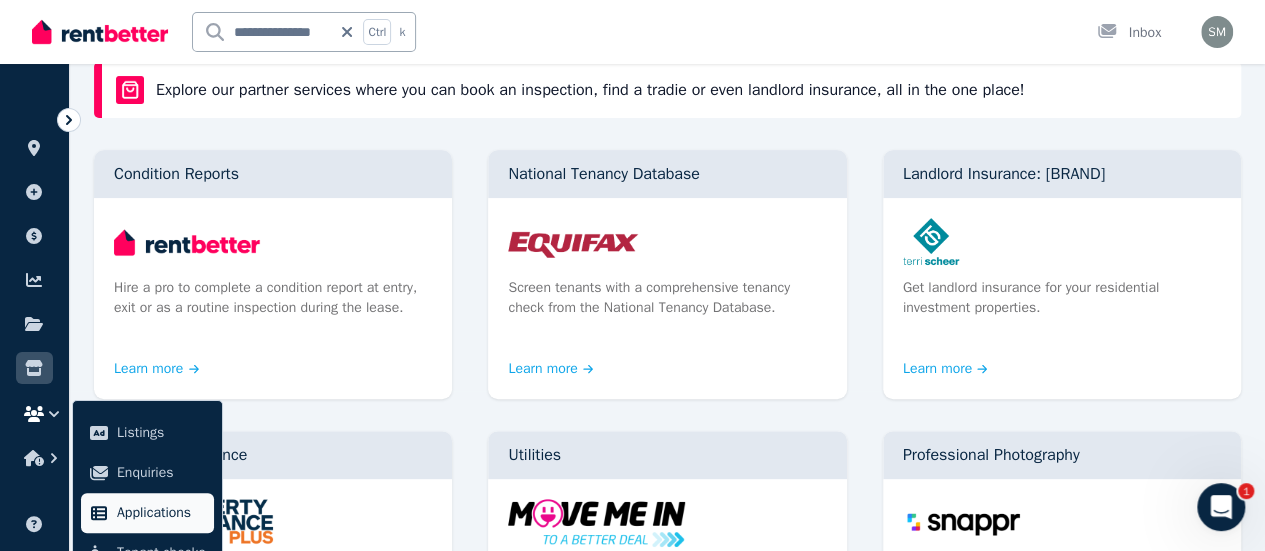 type 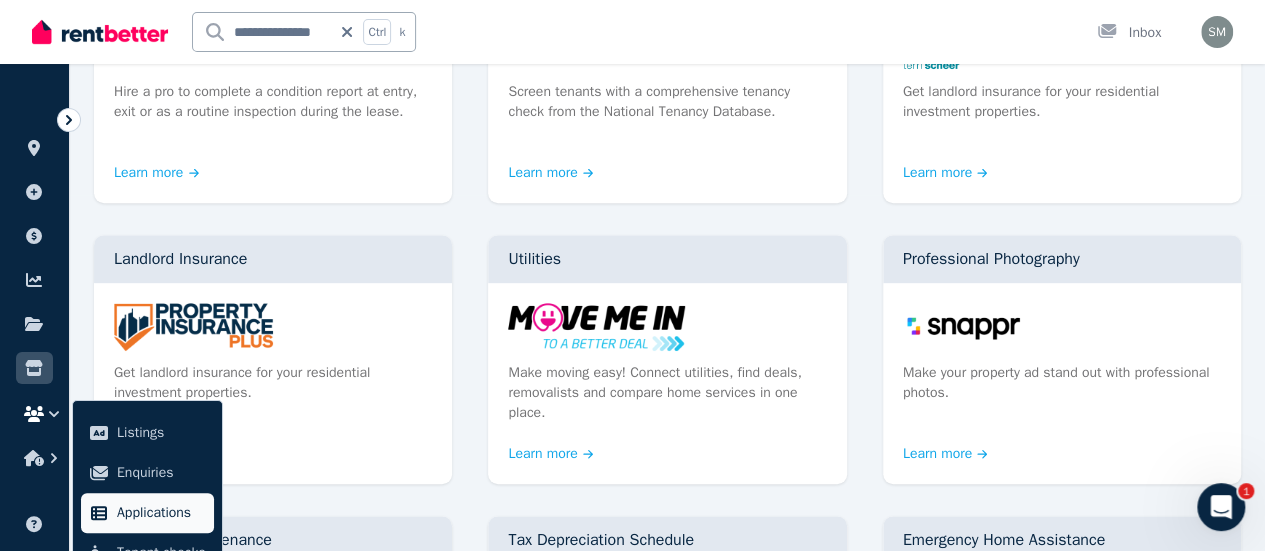scroll, scrollTop: 360, scrollLeft: 0, axis: vertical 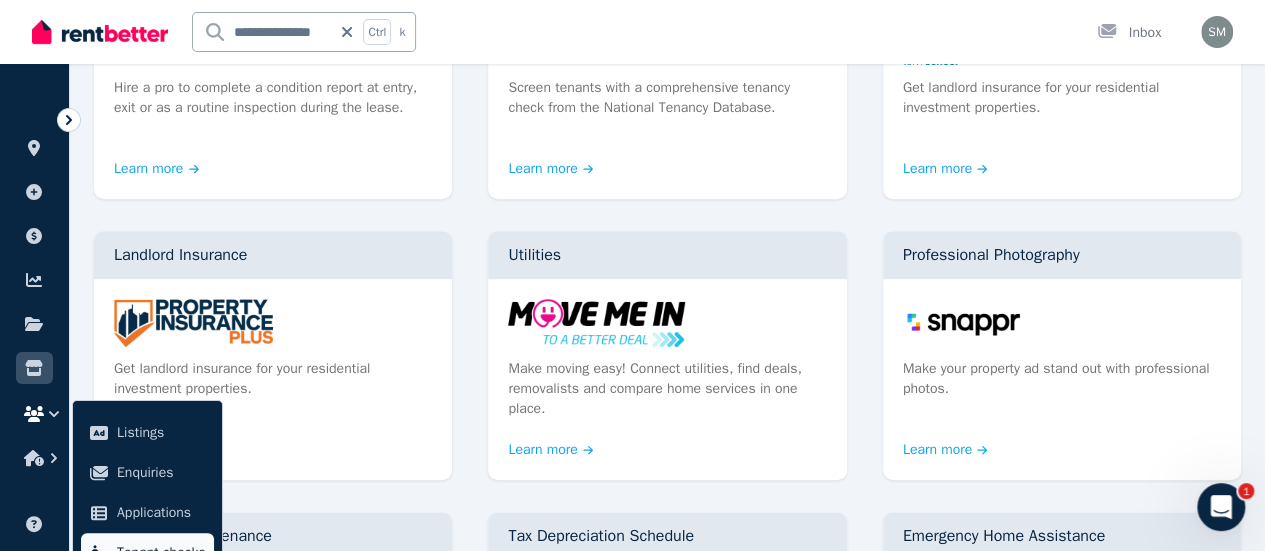 click on "Tenant checks" at bounding box center (147, 553) 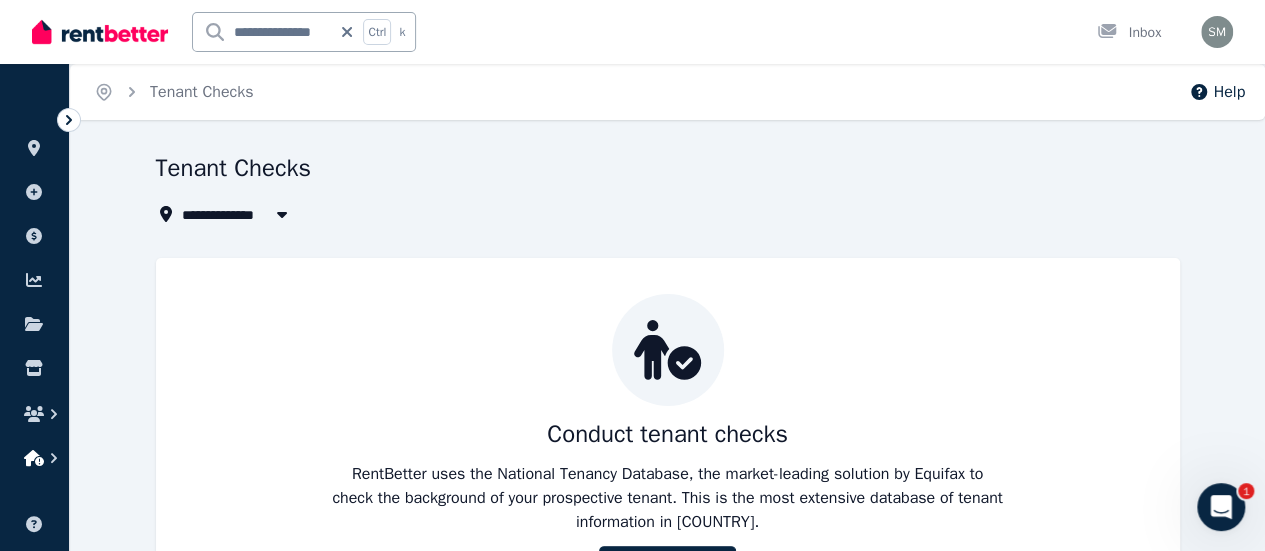 click at bounding box center [34, 458] 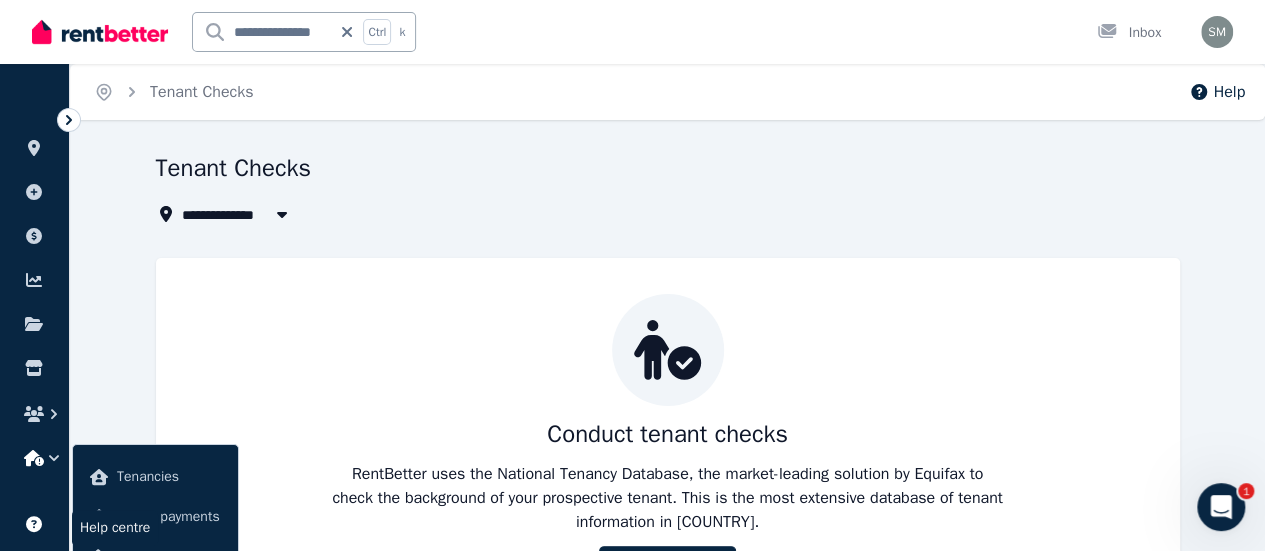 click 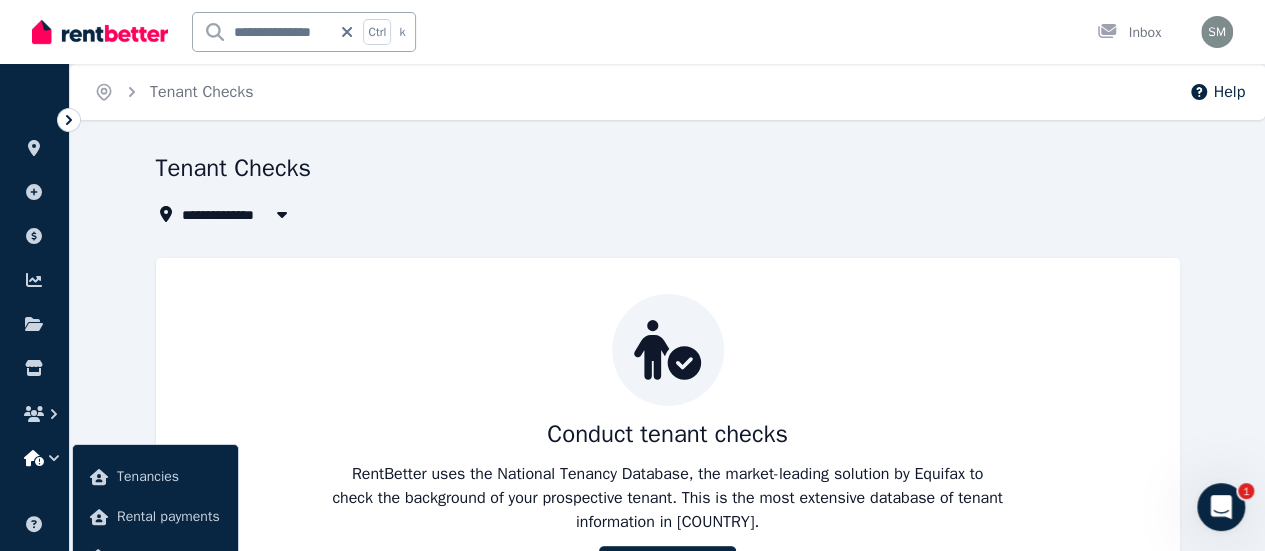 click 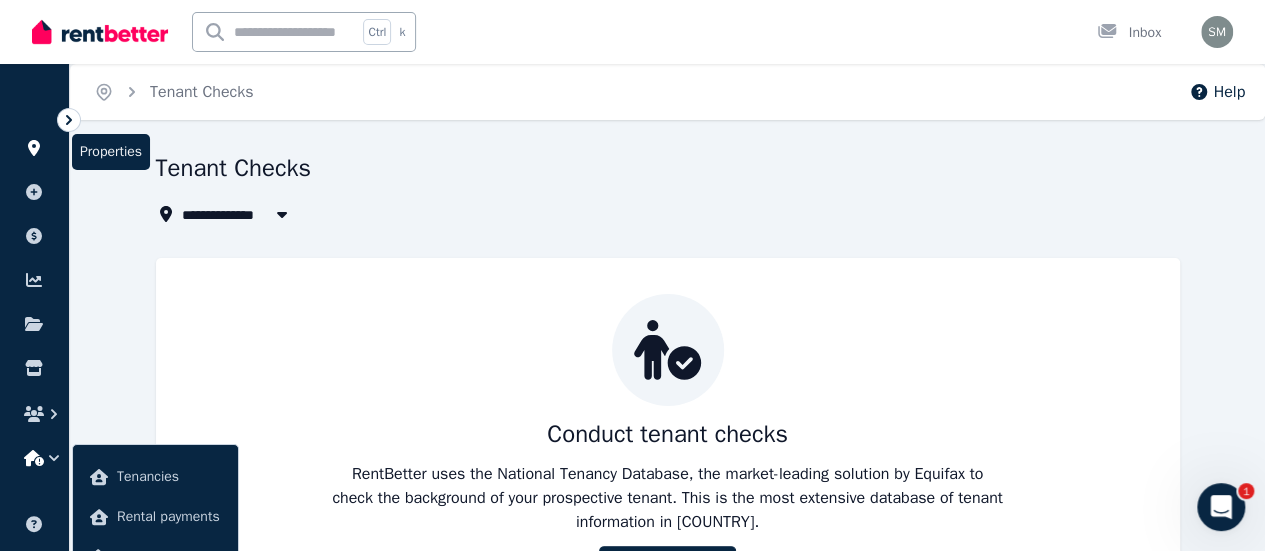 click 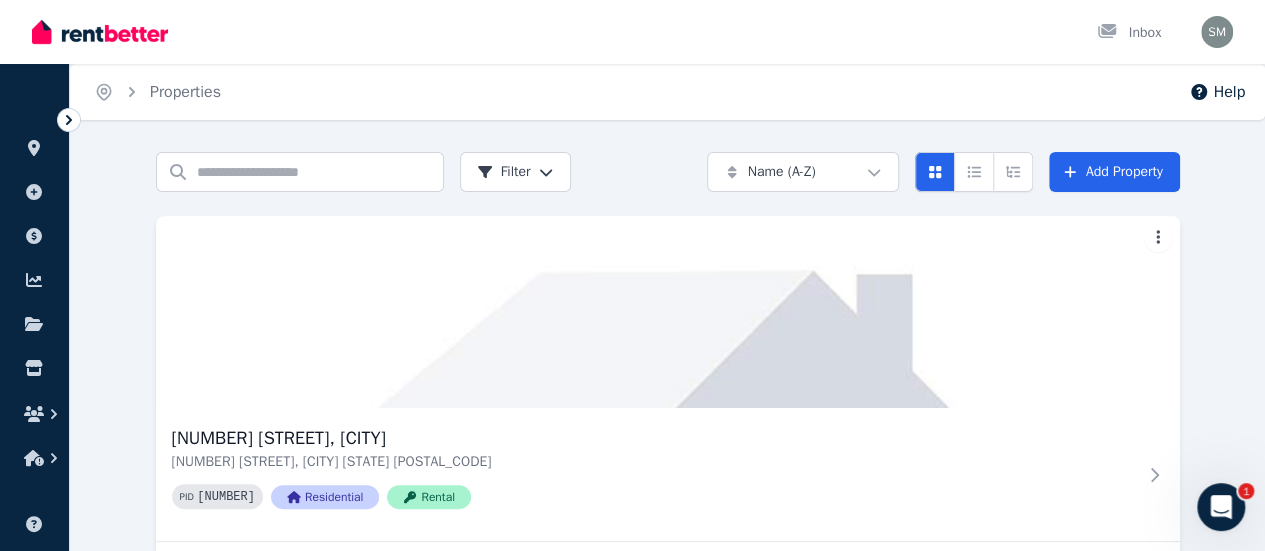 click 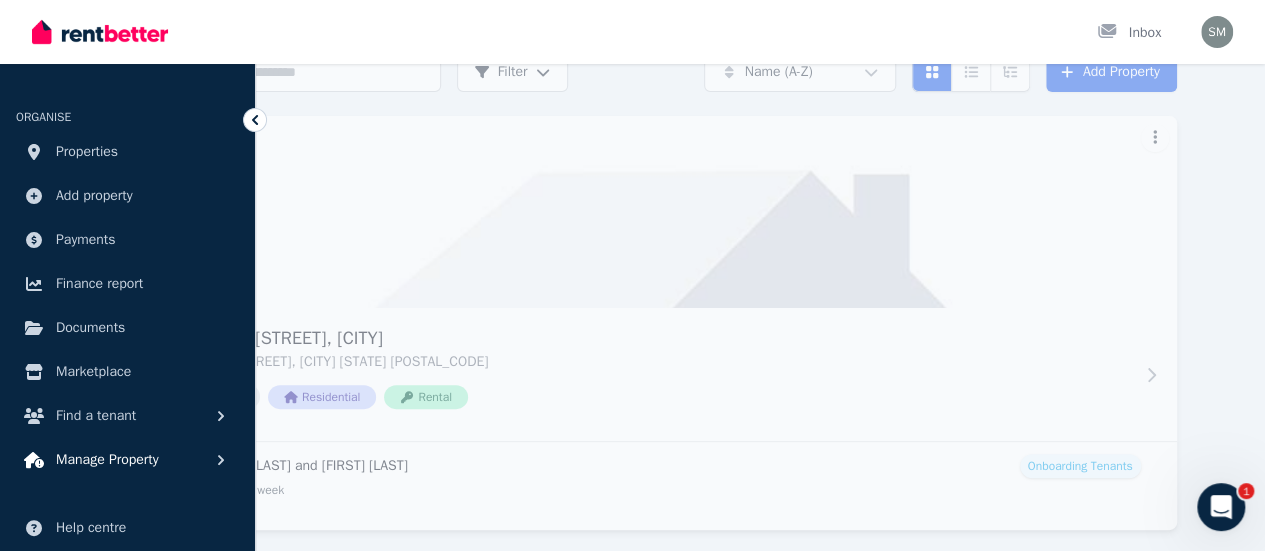 scroll, scrollTop: 120, scrollLeft: 0, axis: vertical 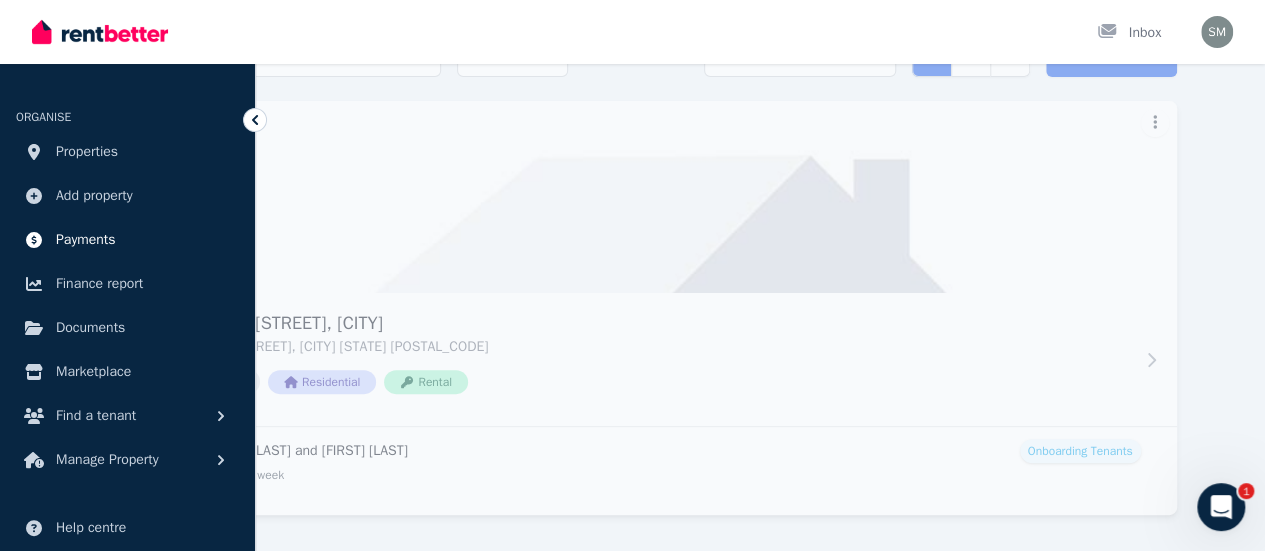 click on "Payments" at bounding box center [86, 240] 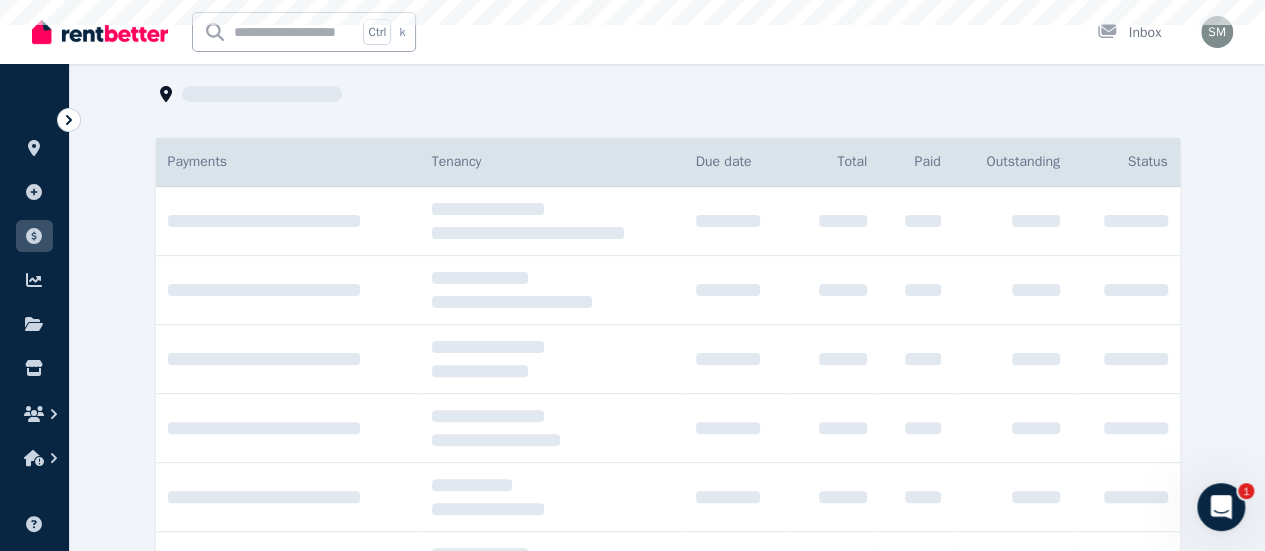 scroll, scrollTop: 0, scrollLeft: 0, axis: both 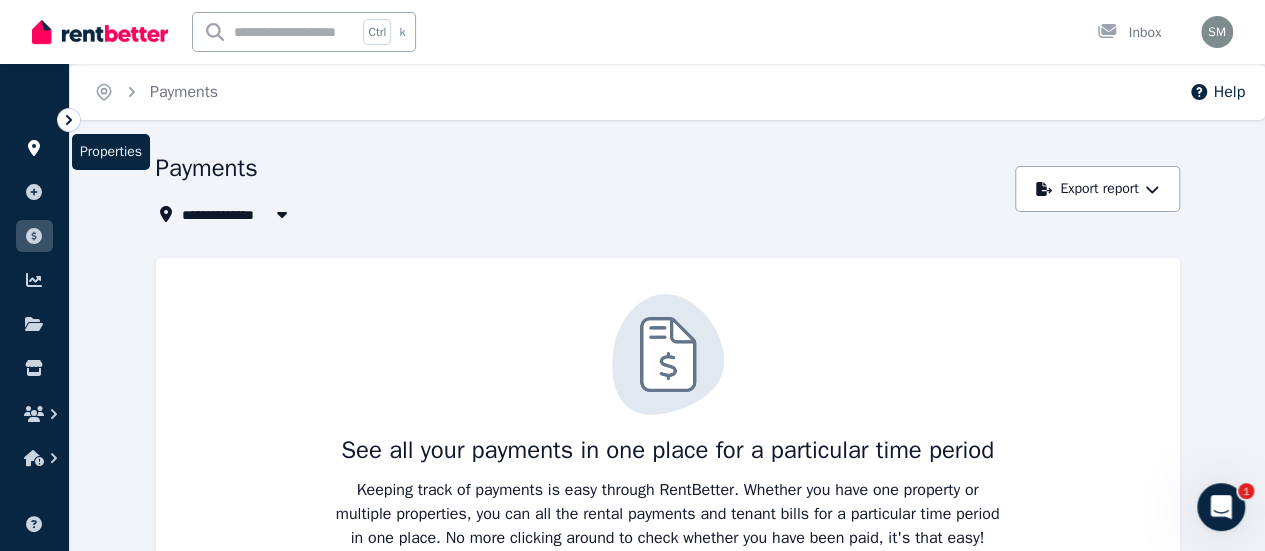 click 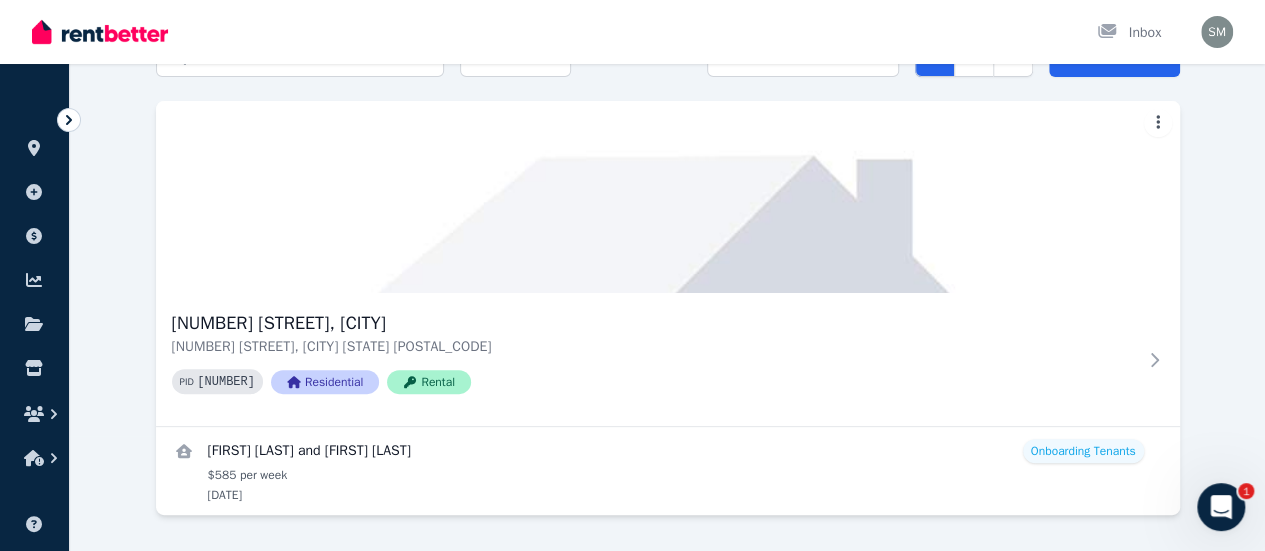 scroll, scrollTop: 121, scrollLeft: 0, axis: vertical 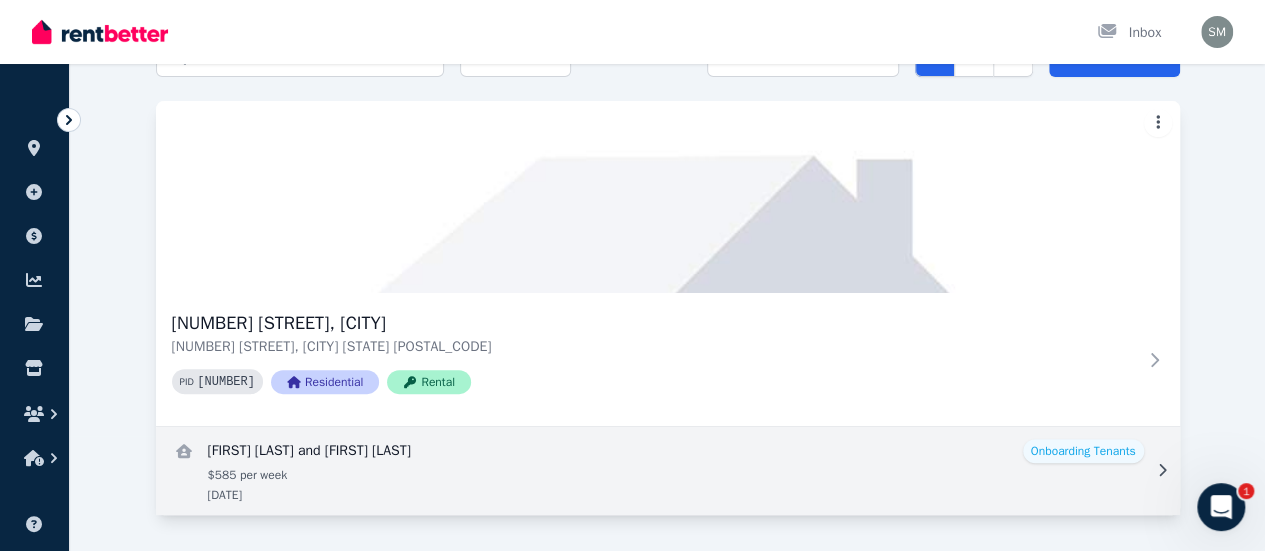 click 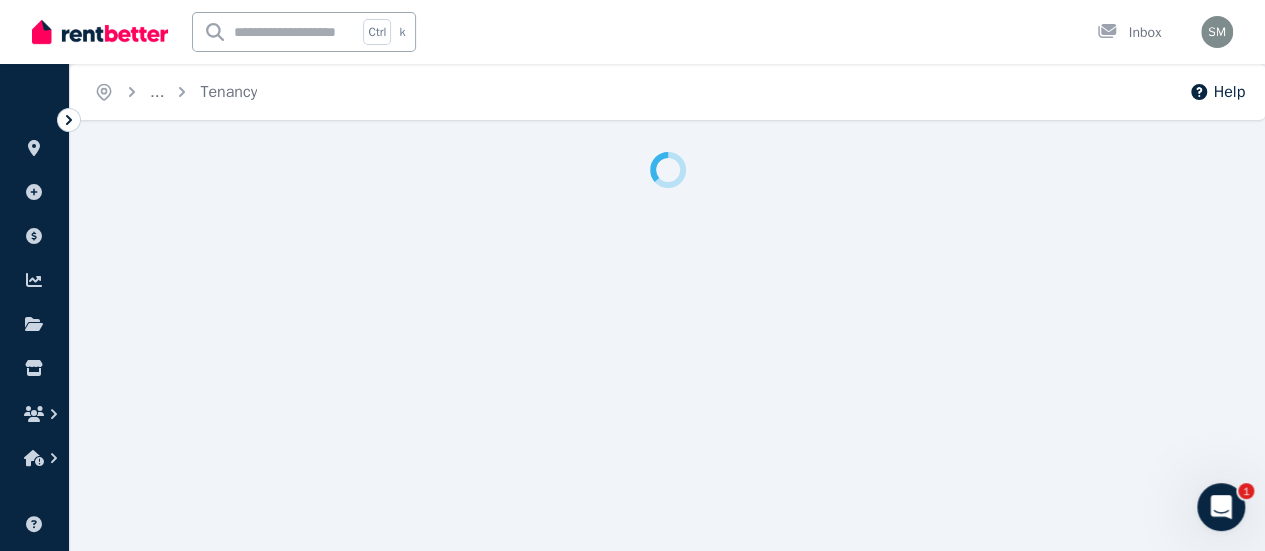 scroll, scrollTop: 0, scrollLeft: 0, axis: both 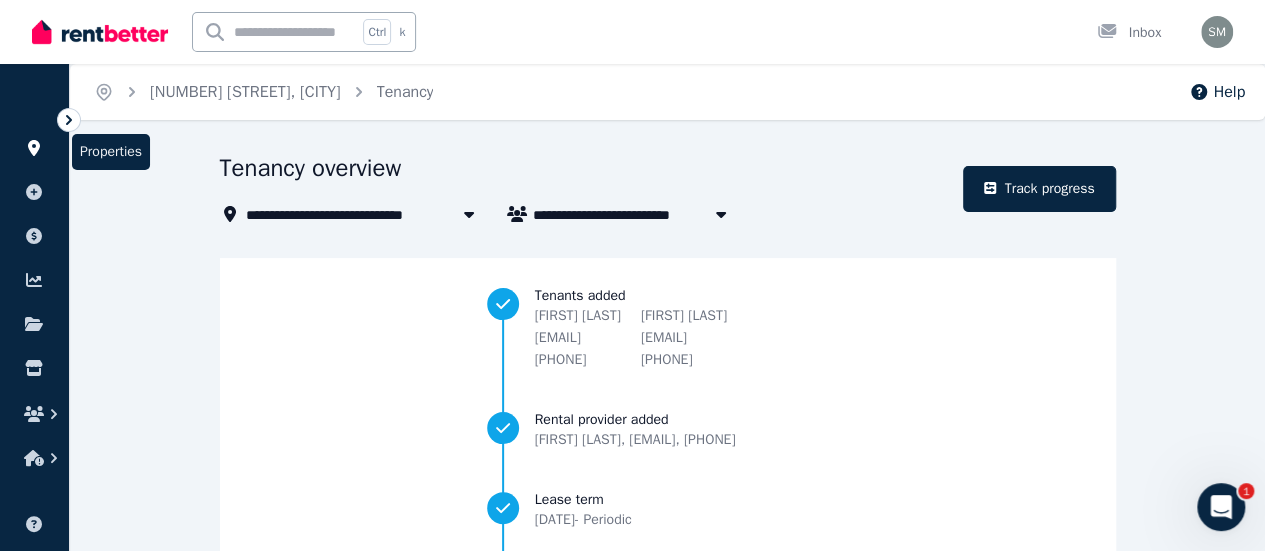 click 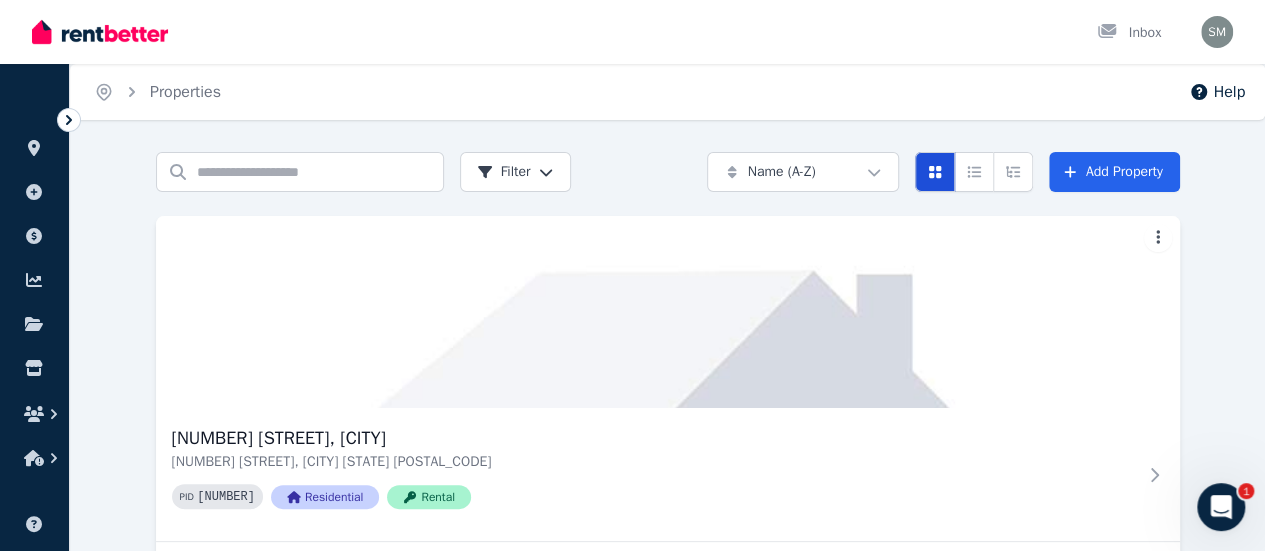 click at bounding box center [935, 172] 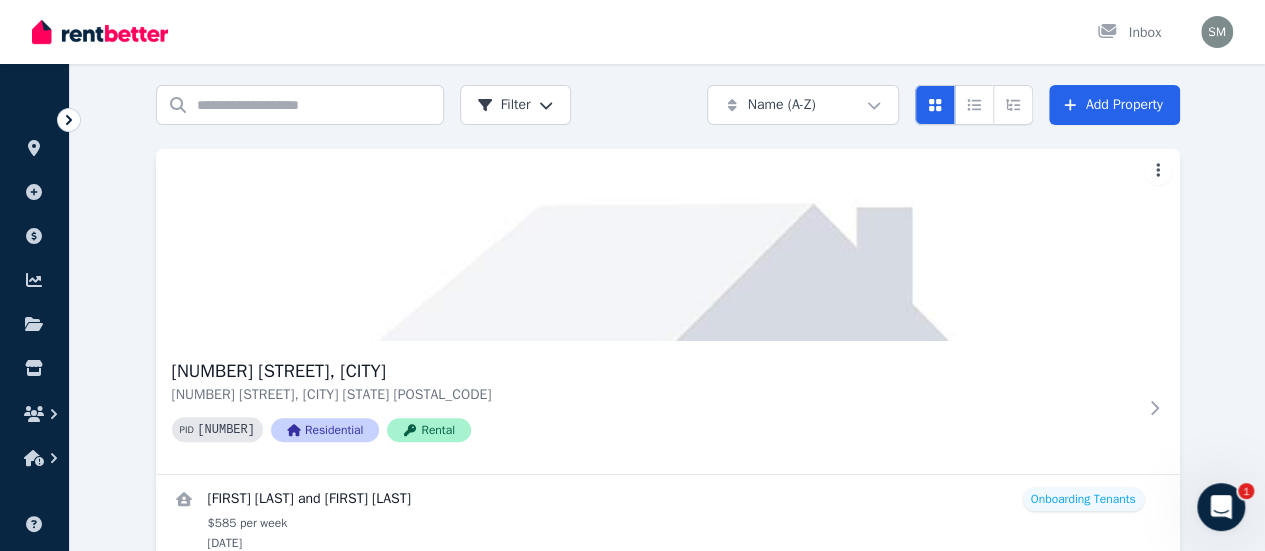 scroll, scrollTop: 68, scrollLeft: 0, axis: vertical 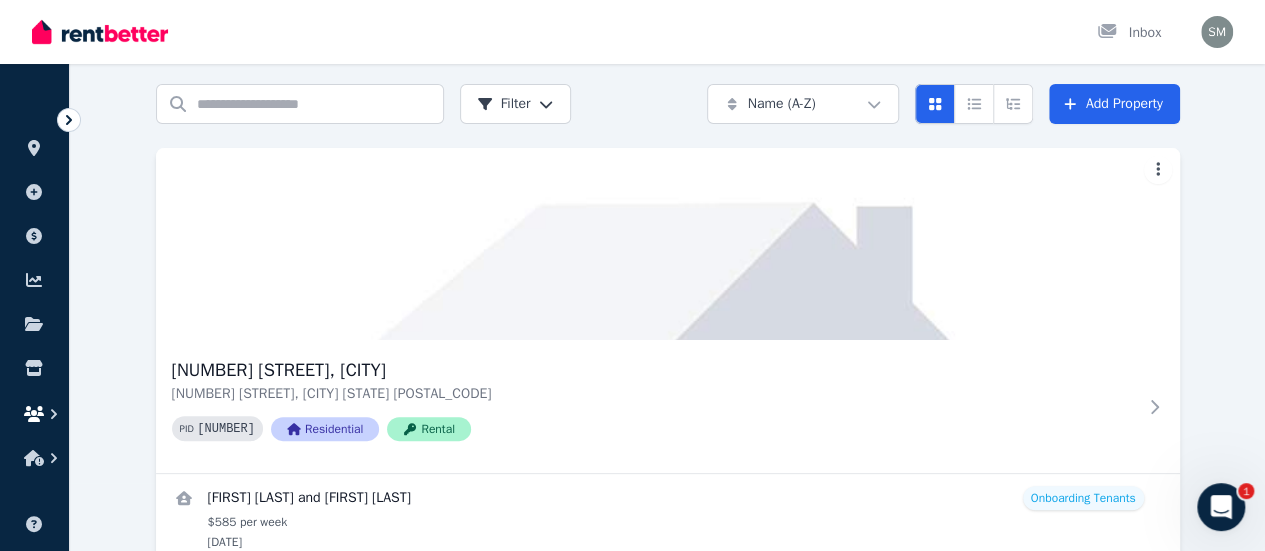 click 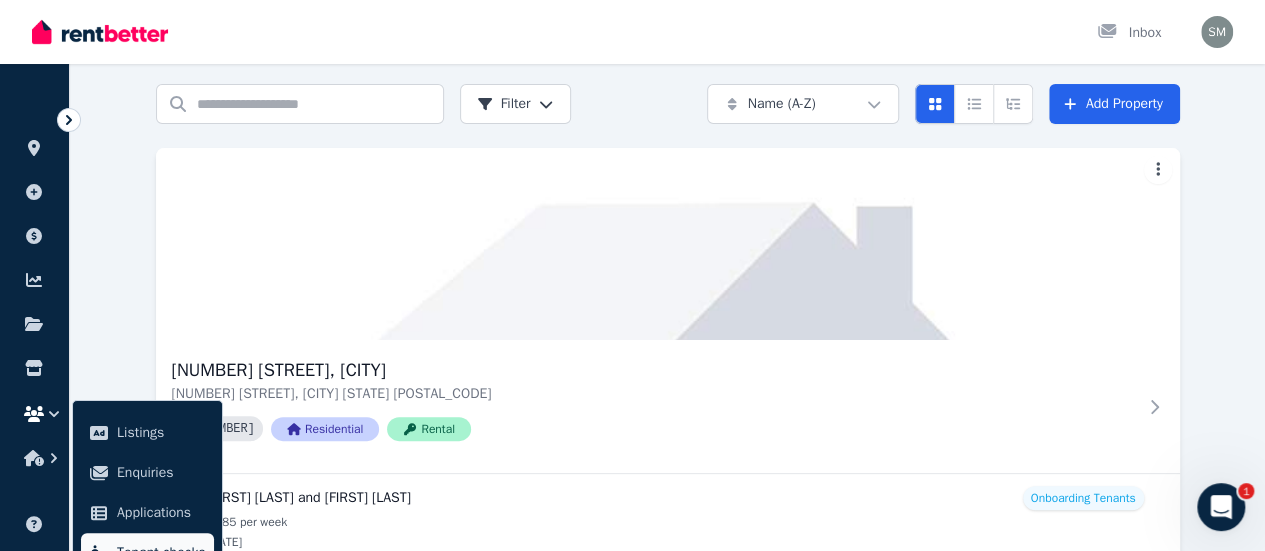type 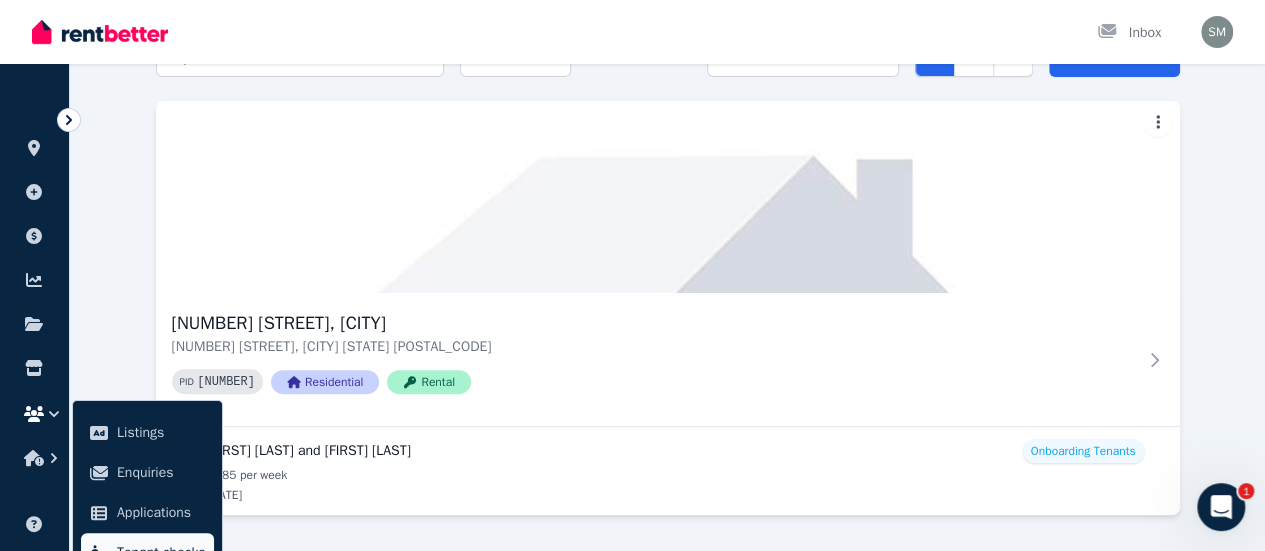 scroll, scrollTop: 130, scrollLeft: 0, axis: vertical 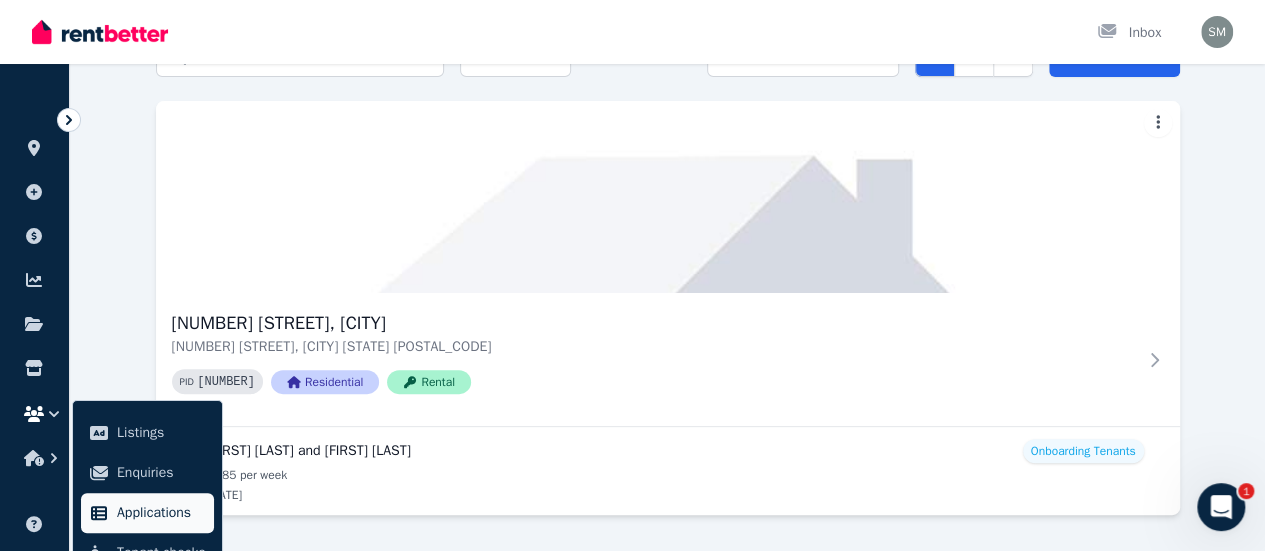 click on "Applications" at bounding box center [161, 513] 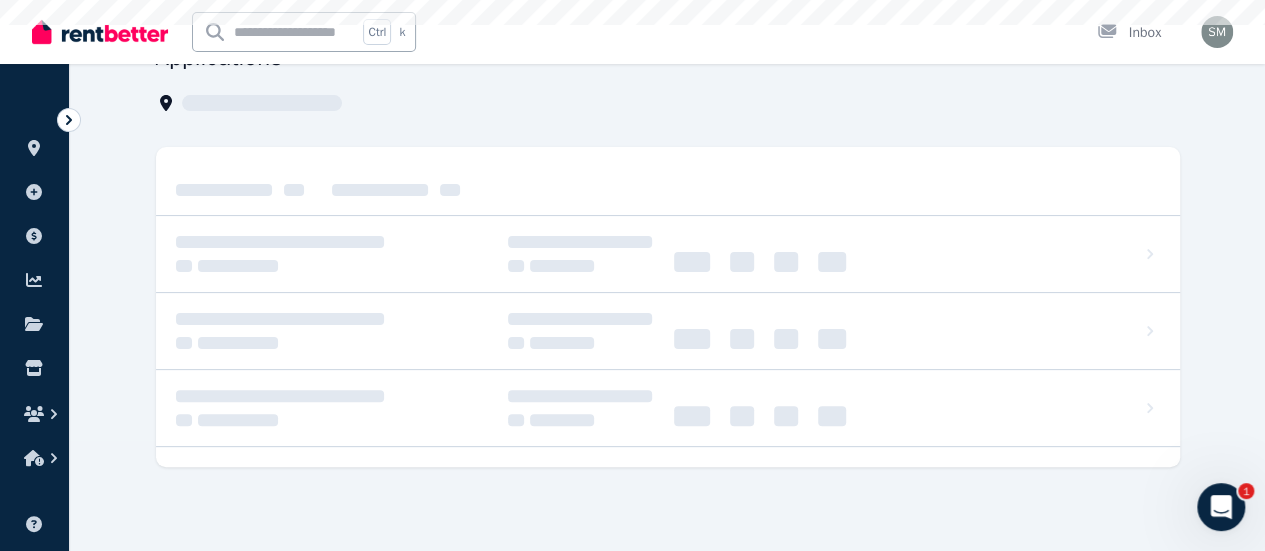 scroll, scrollTop: 0, scrollLeft: 0, axis: both 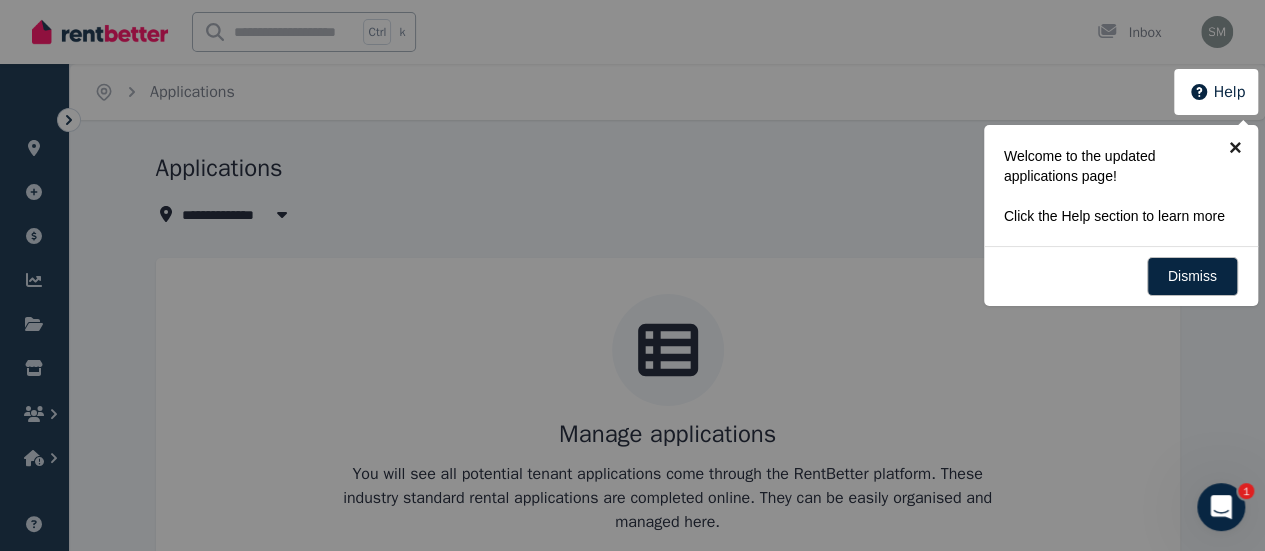 click on "×" at bounding box center (1235, 147) 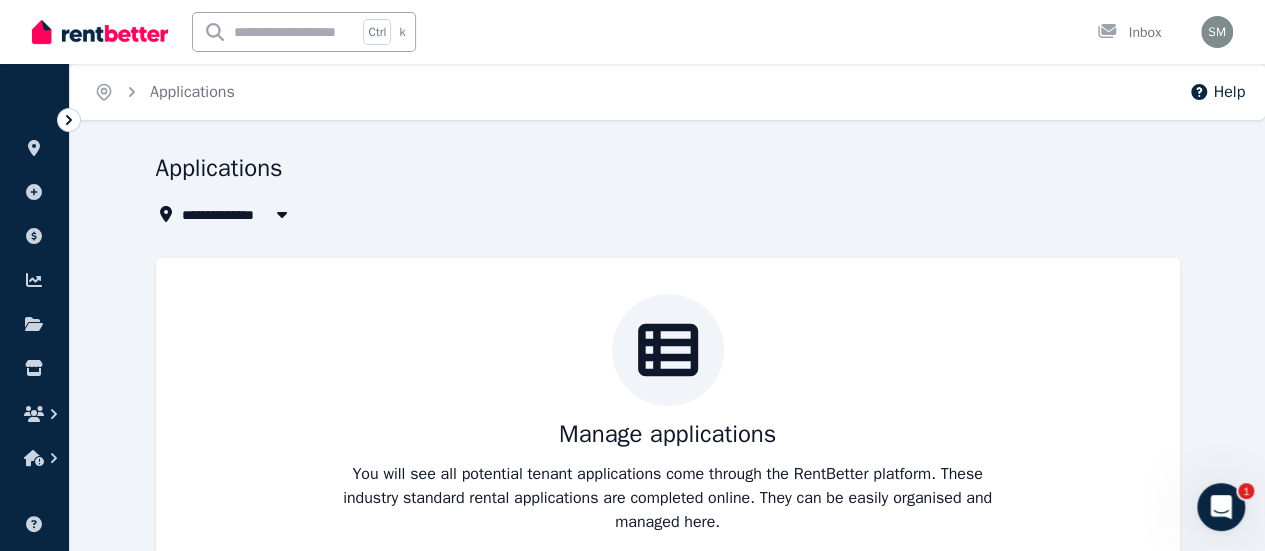 scroll, scrollTop: 54, scrollLeft: 0, axis: vertical 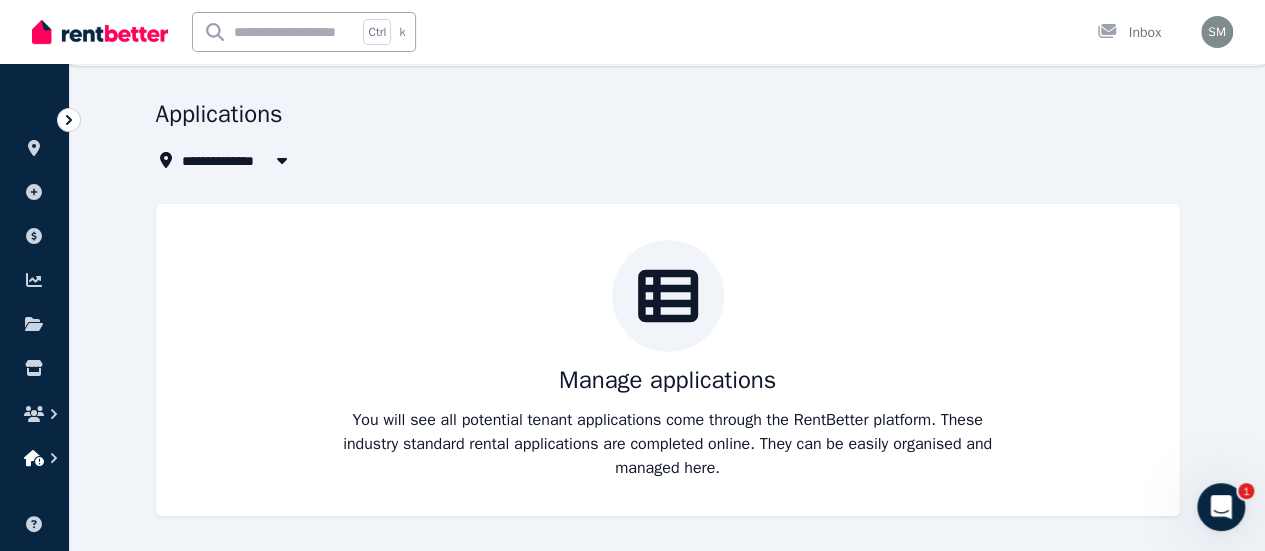 click 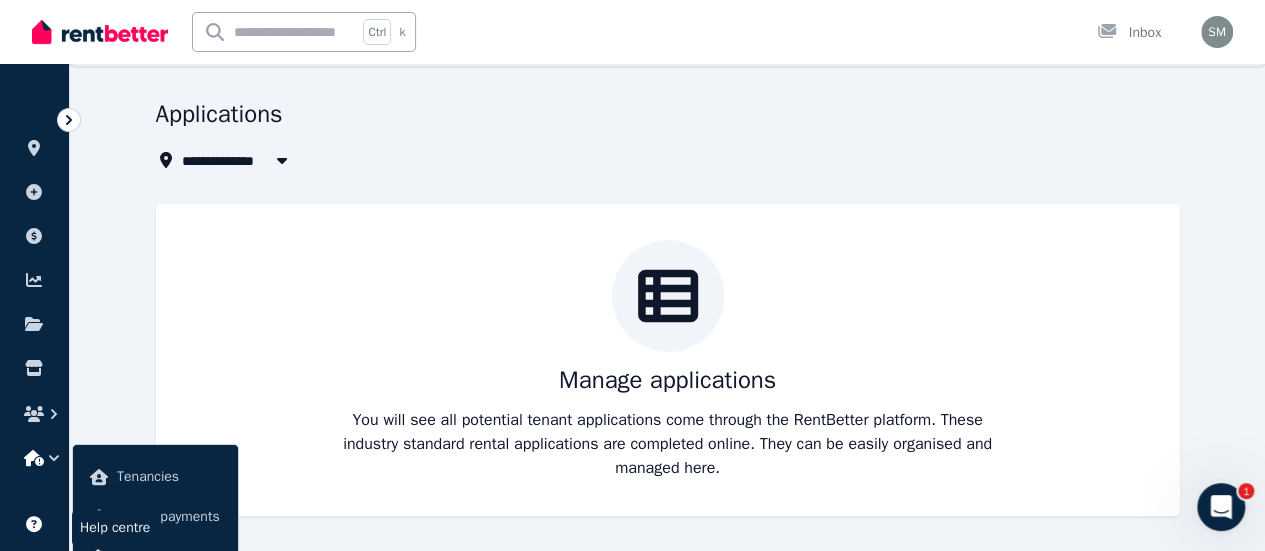 click 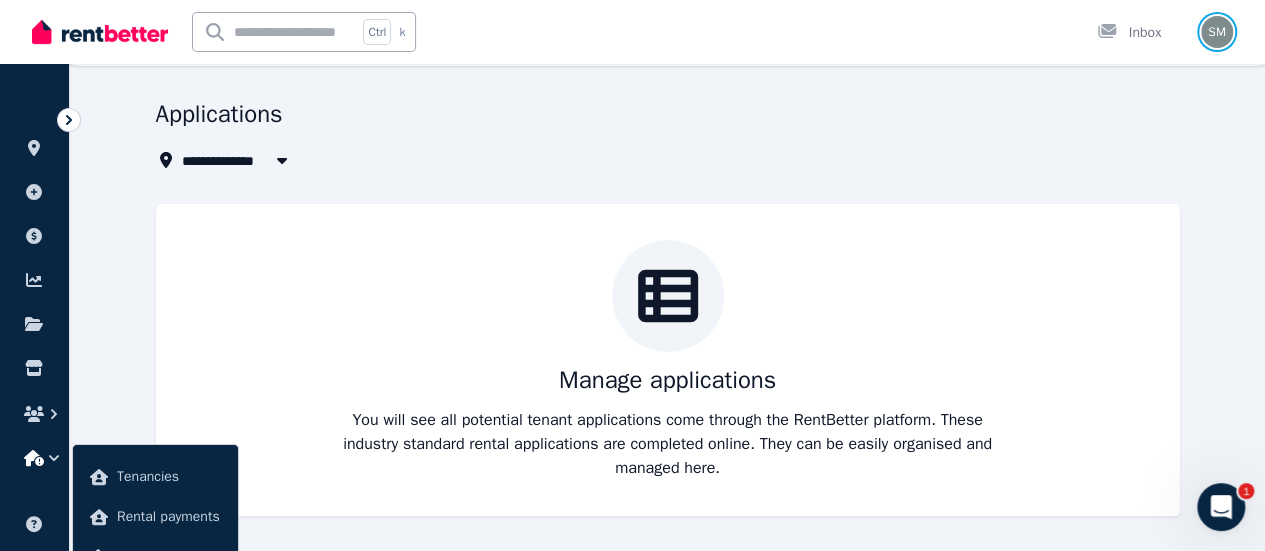 click at bounding box center (1217, 32) 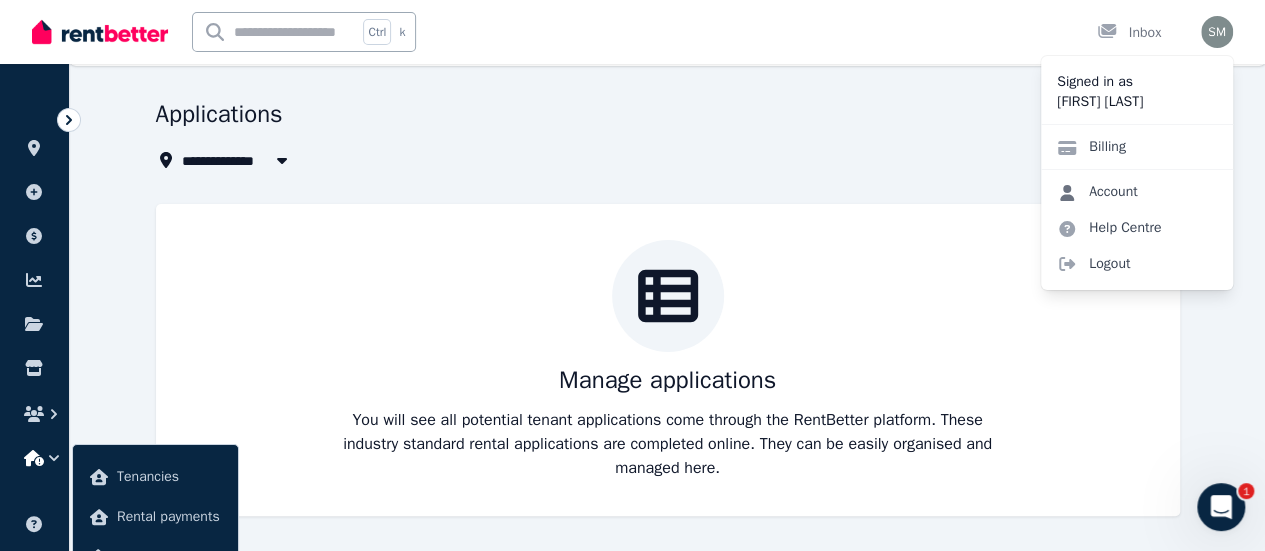 click on "Account" at bounding box center [1097, 192] 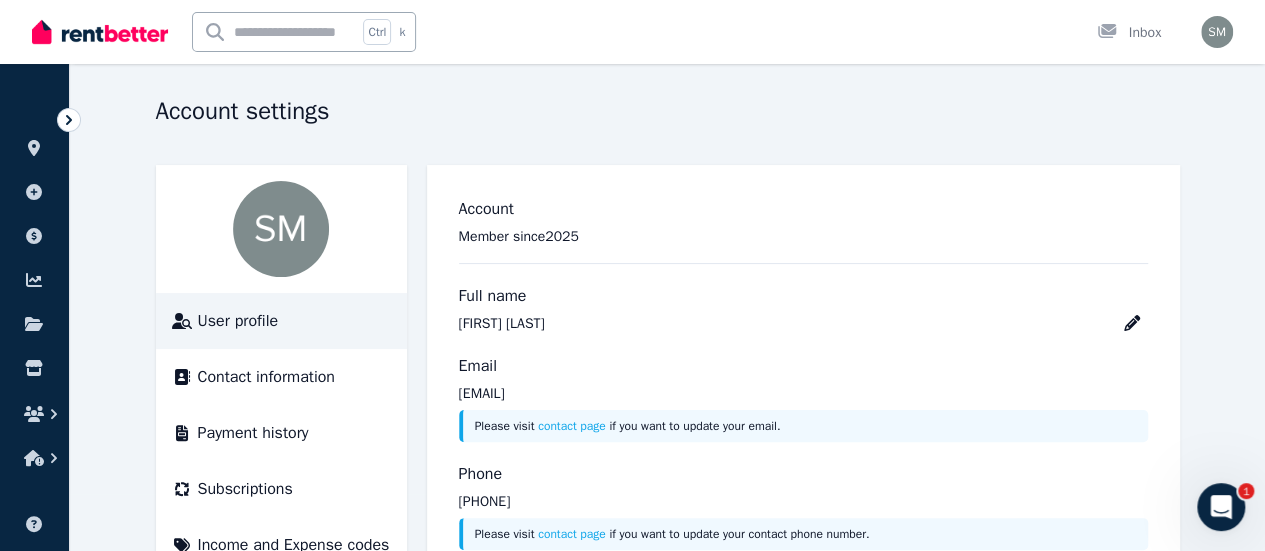scroll, scrollTop: 134, scrollLeft: 0, axis: vertical 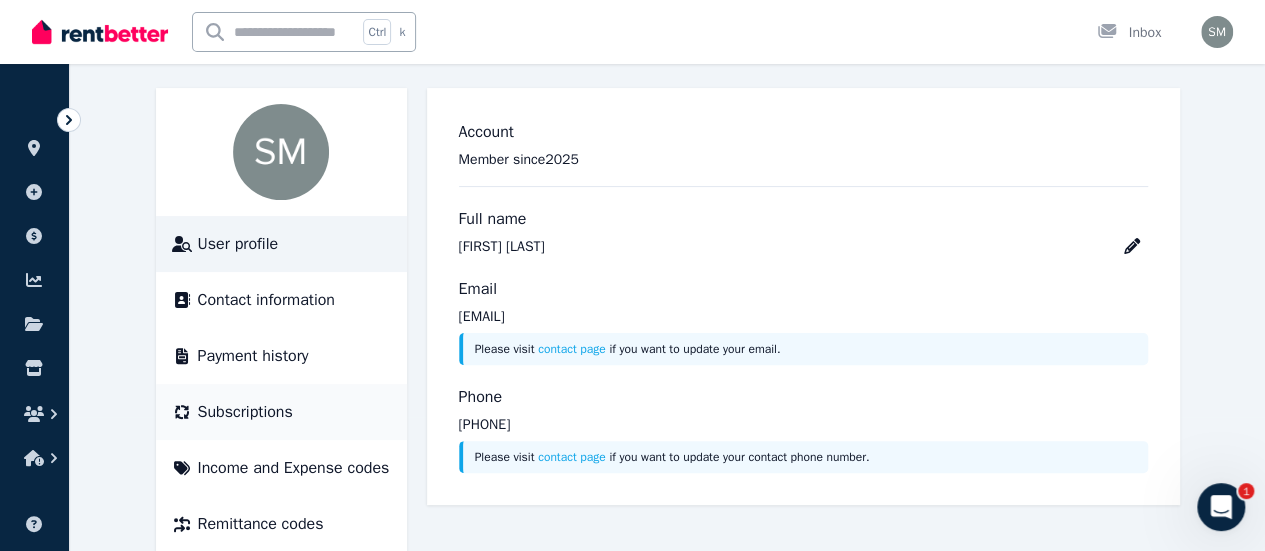 click on "Subscriptions" at bounding box center (245, 412) 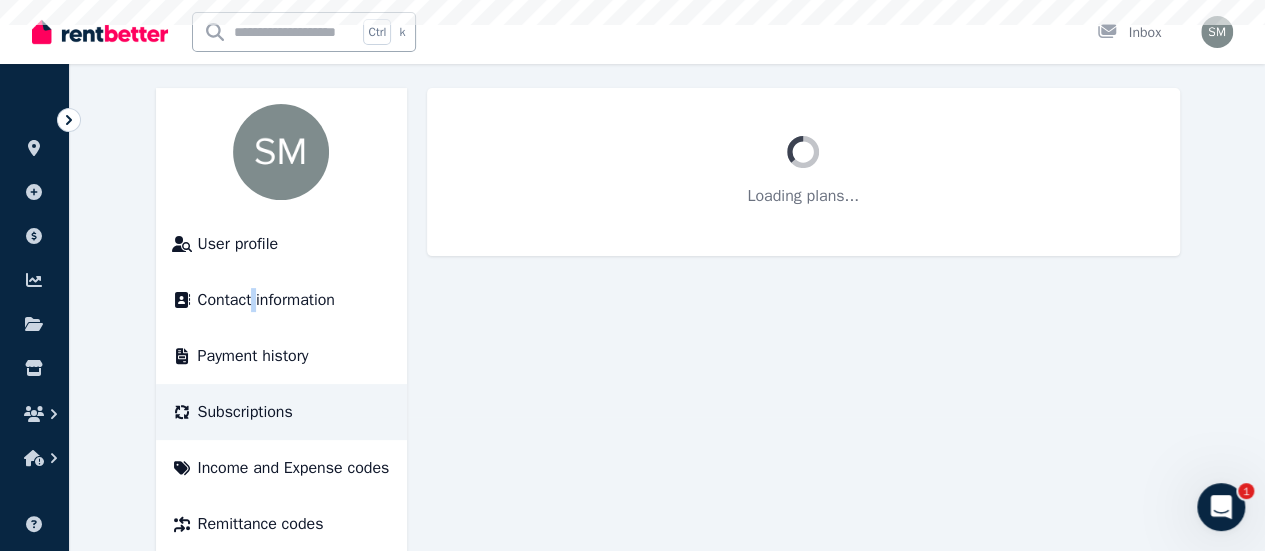scroll, scrollTop: 0, scrollLeft: 0, axis: both 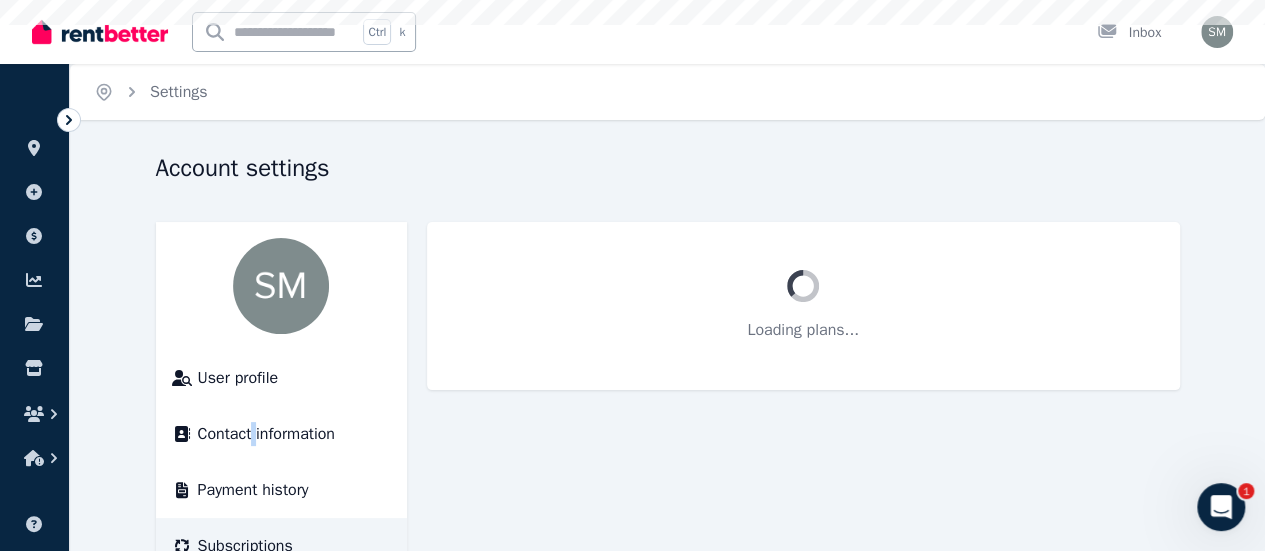 click on "Contact information" at bounding box center [281, 434] 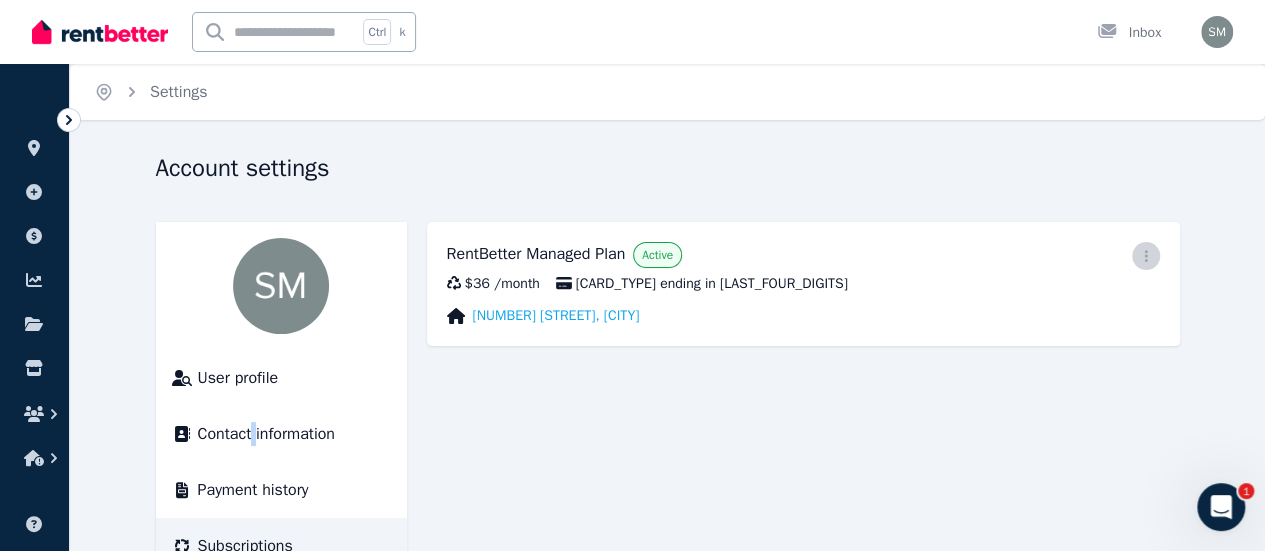 click 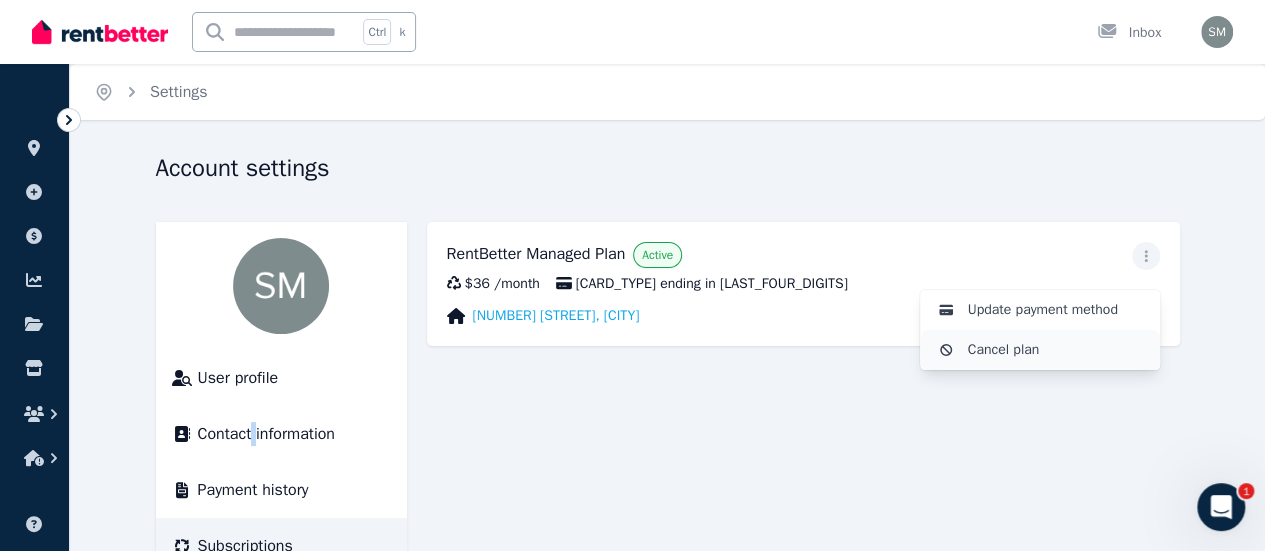 click on "Cancel plan" at bounding box center (1056, 350) 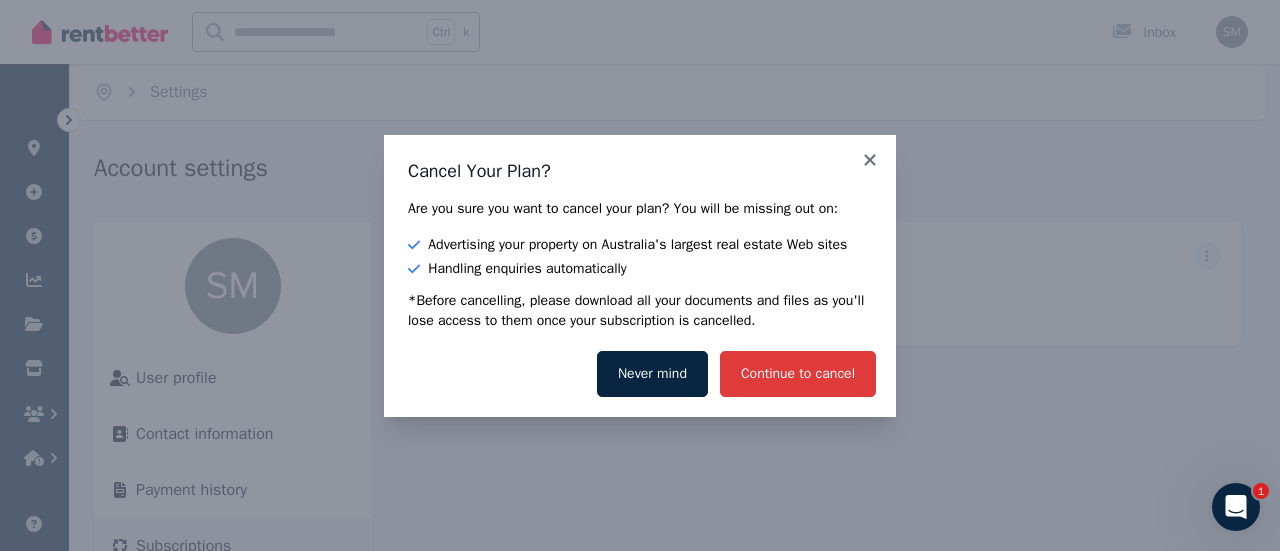 click on "Continue to cancel" at bounding box center (798, 374) 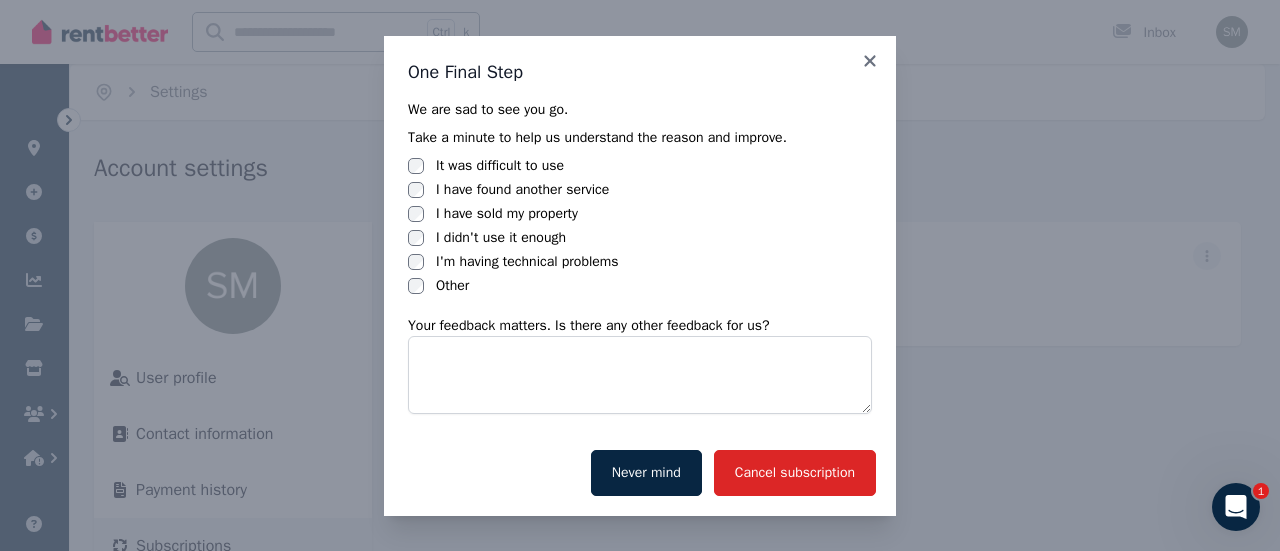 click at bounding box center (640, 375) 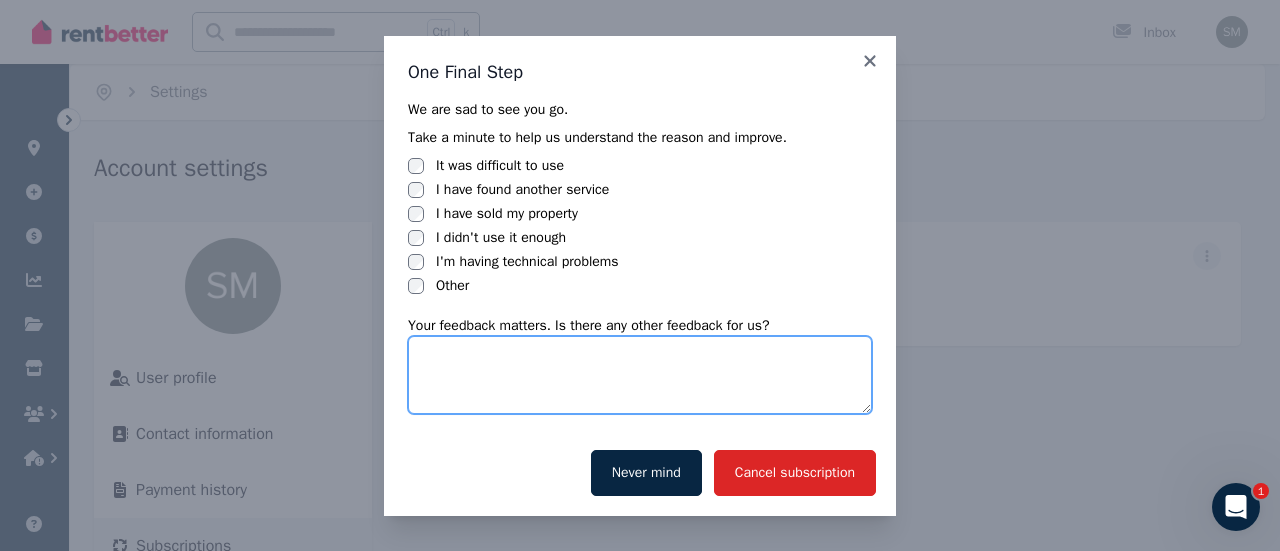 click at bounding box center [640, 375] 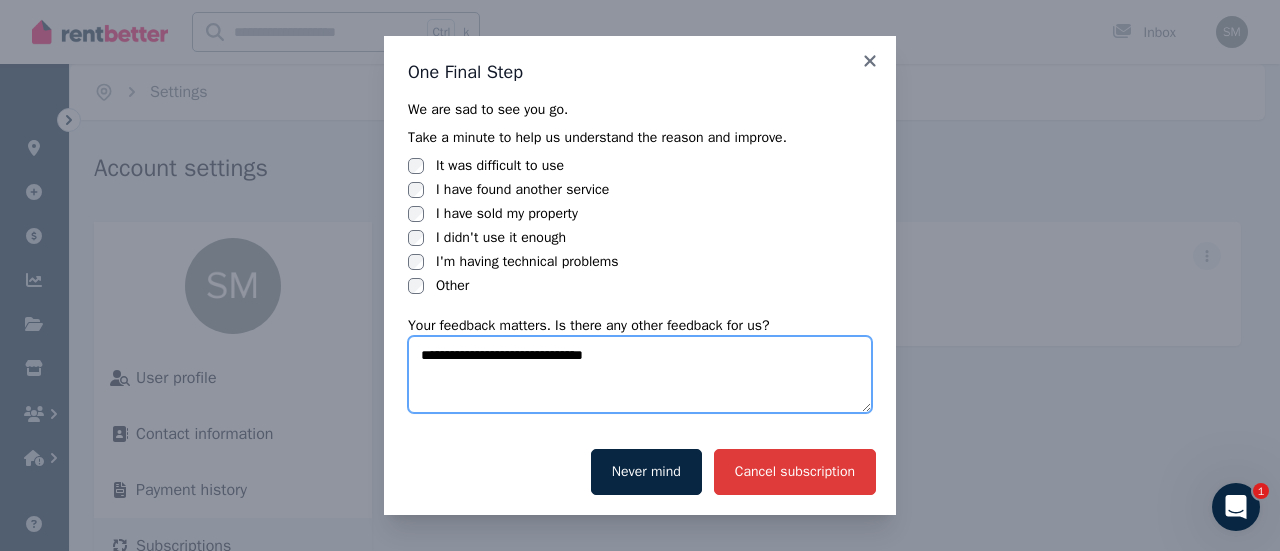 type on "**********" 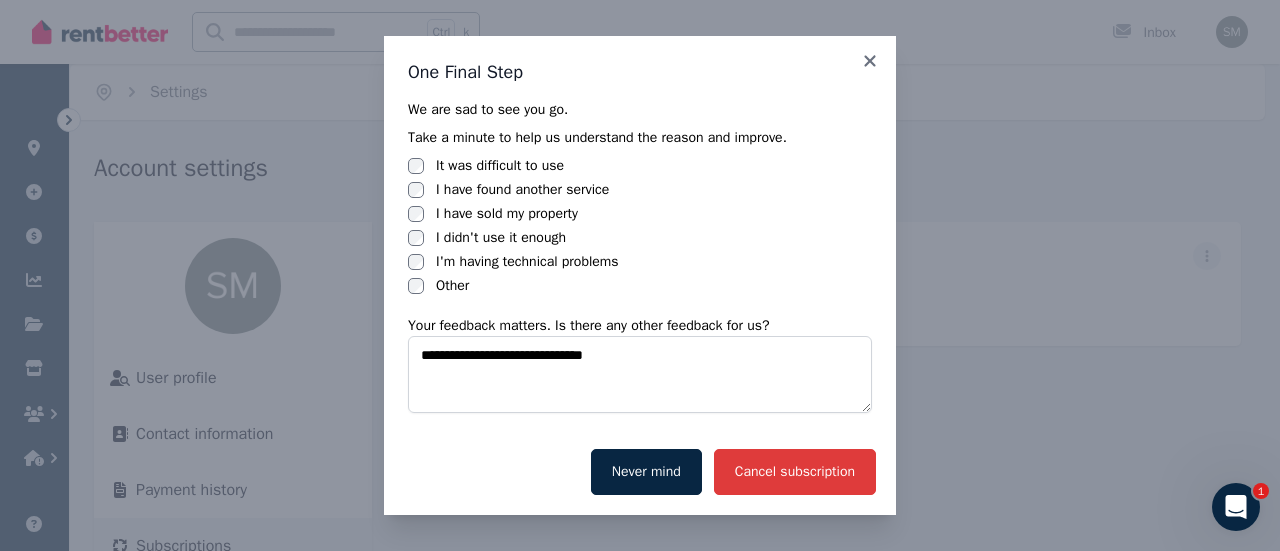 click on "Cancel subscription" at bounding box center [795, 472] 